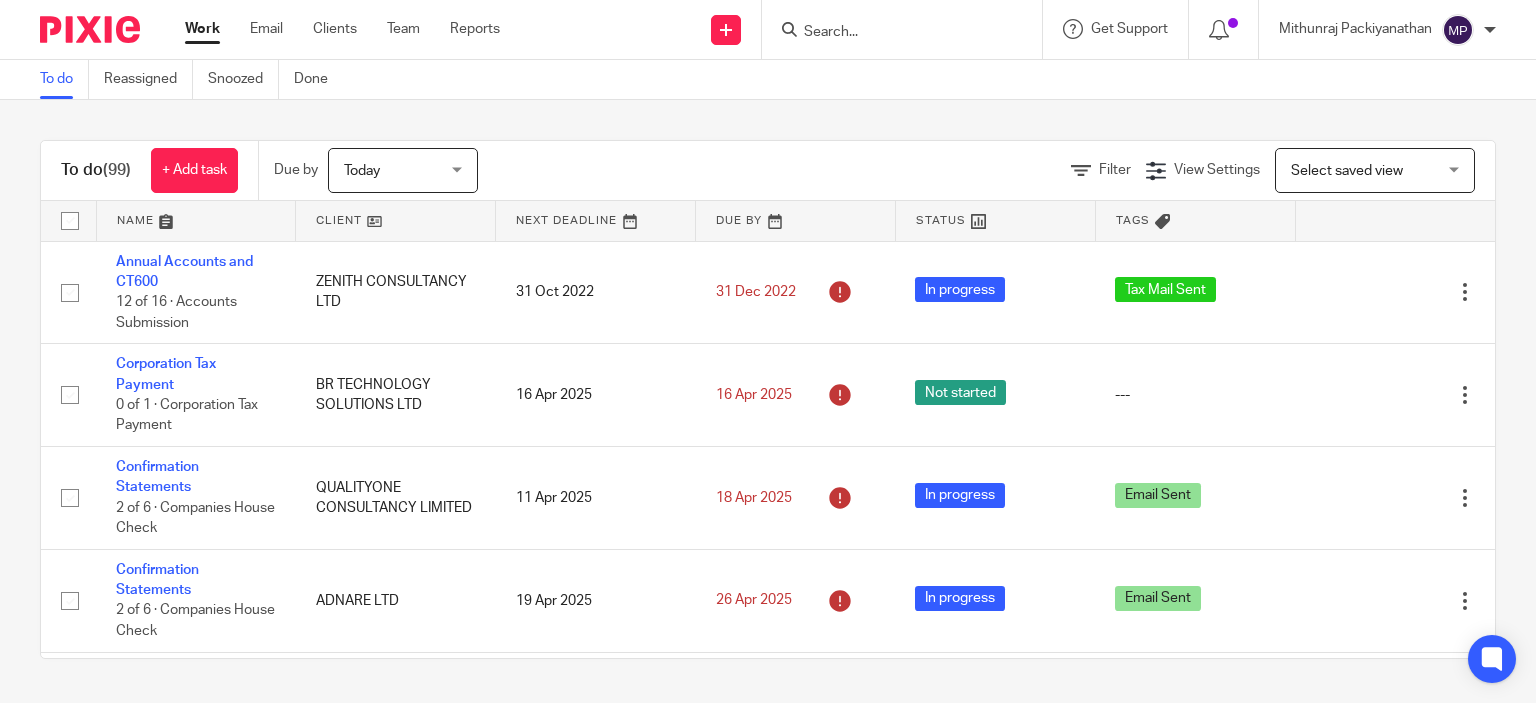 click at bounding box center (908, 29) 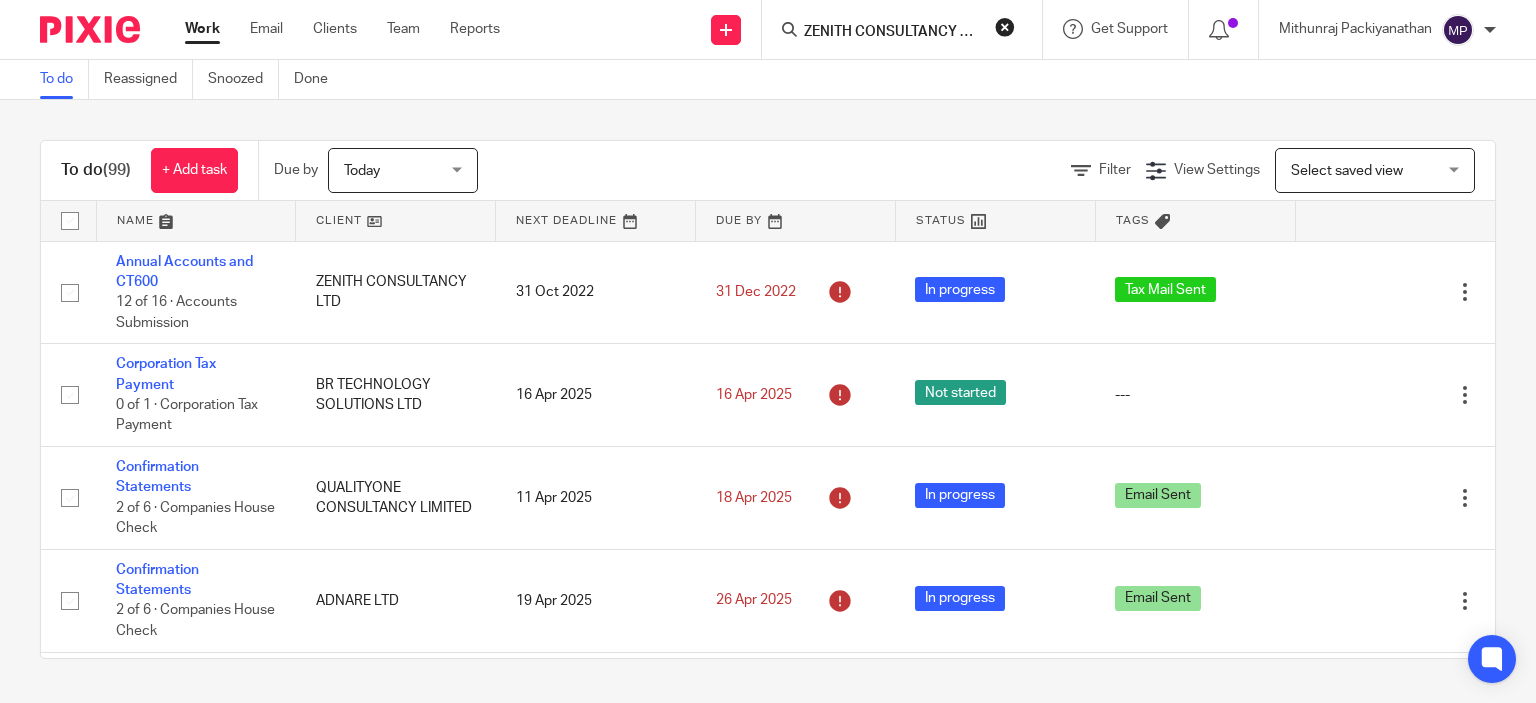scroll, scrollTop: 0, scrollLeft: 32, axis: horizontal 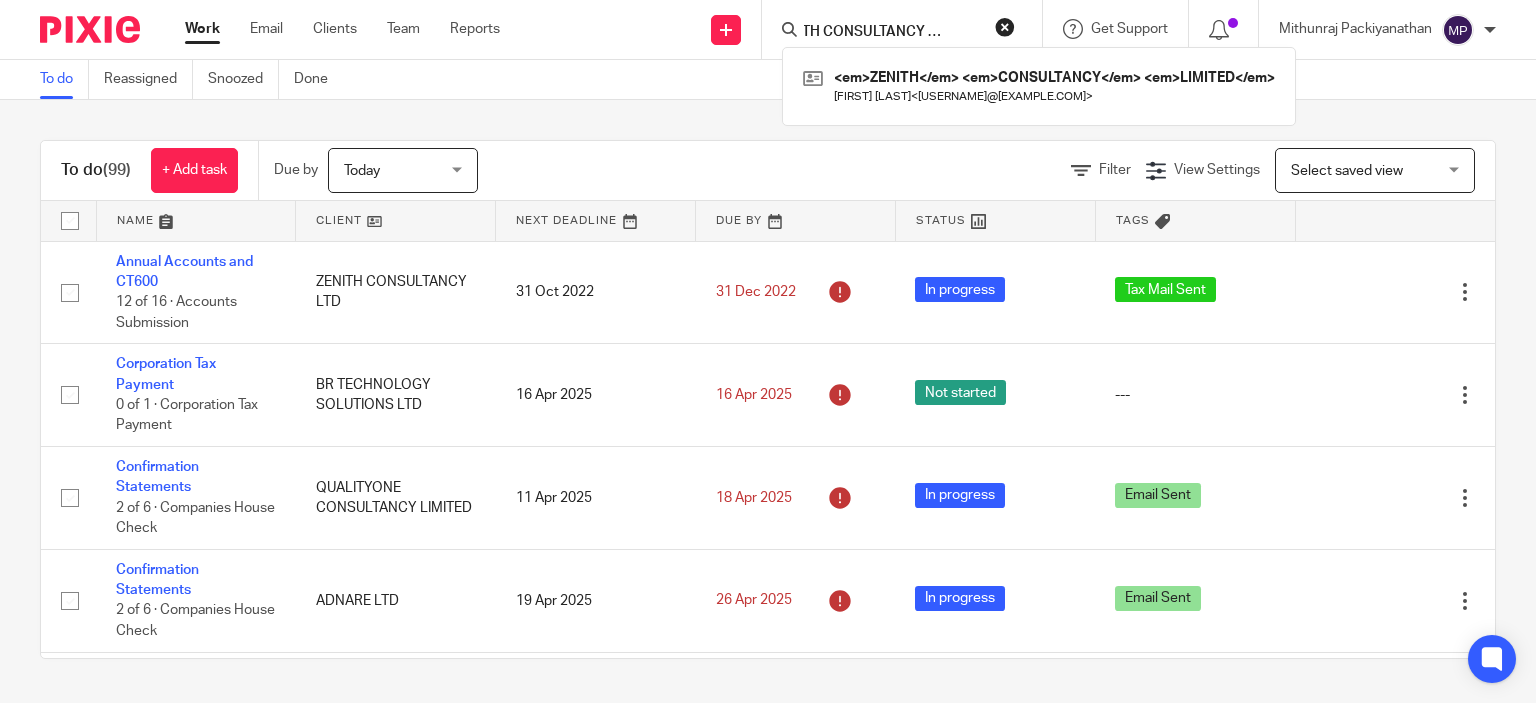 type on "ZENITH CONSULTANCY LIMITED" 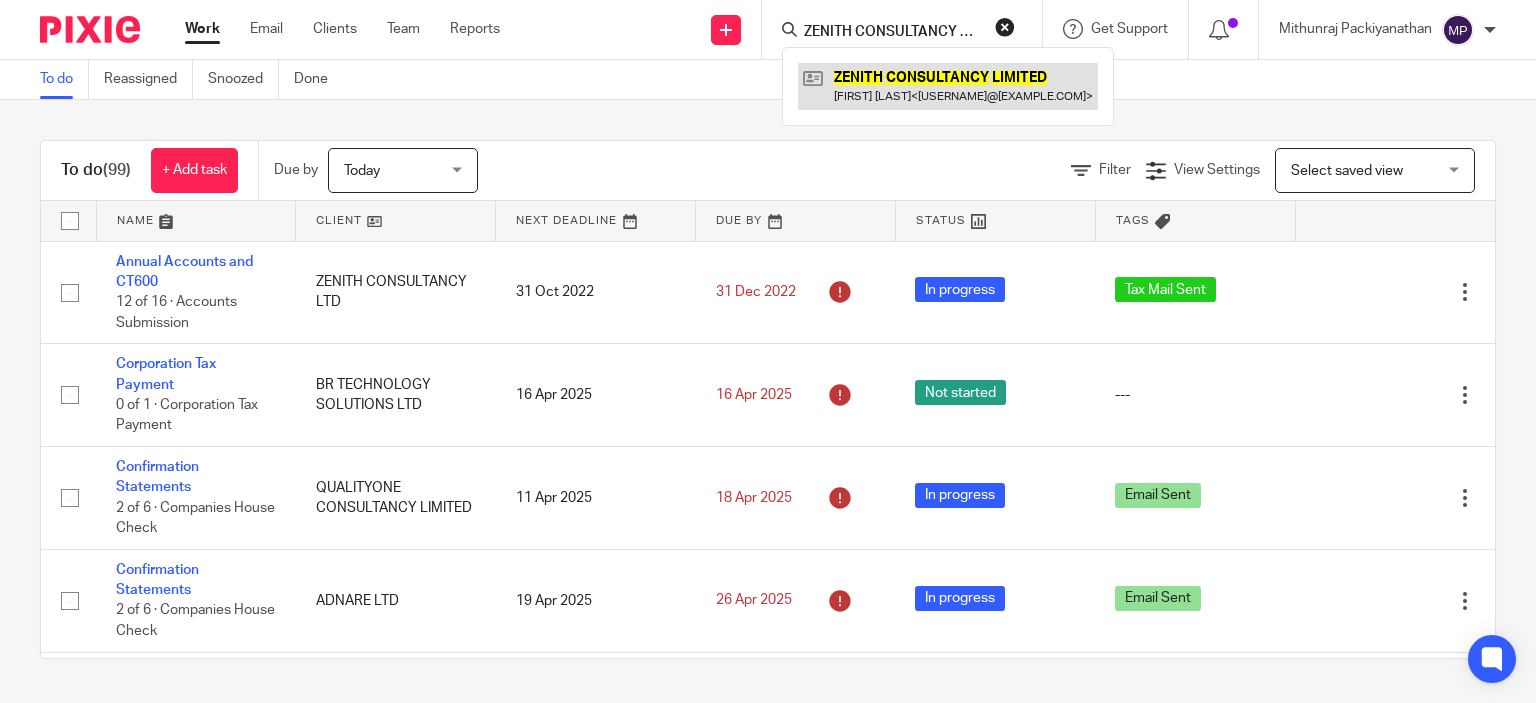 click at bounding box center [948, 86] 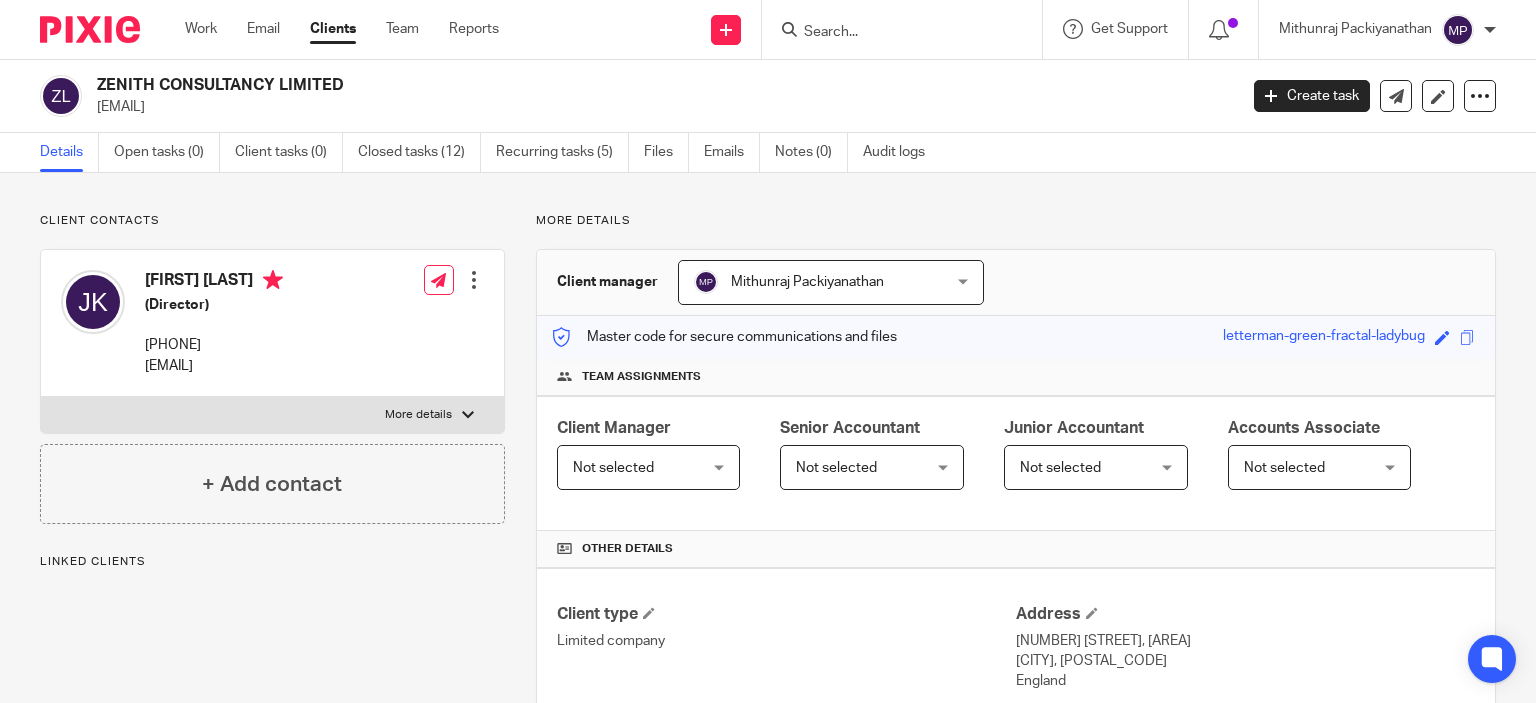 scroll, scrollTop: 0, scrollLeft: 0, axis: both 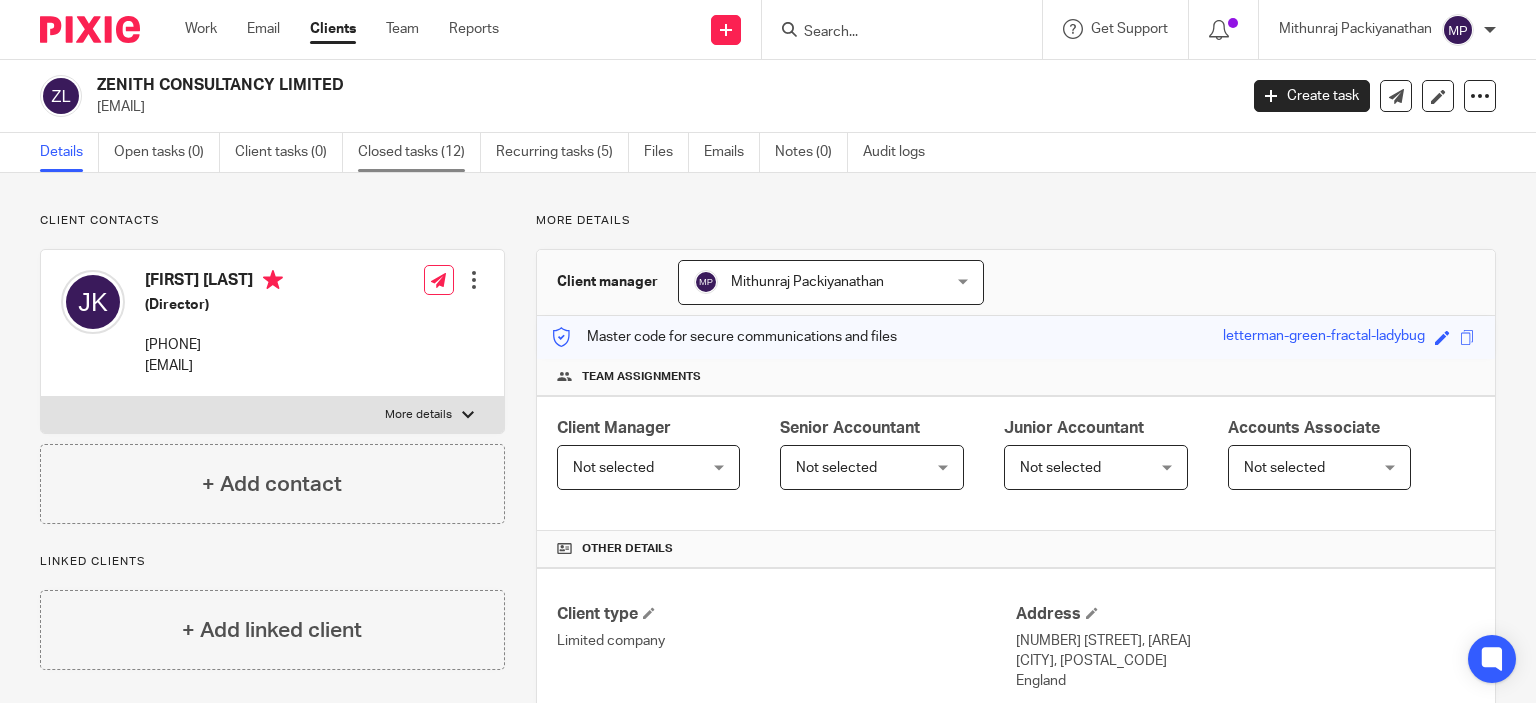 click on "Closed tasks (12)" at bounding box center [419, 152] 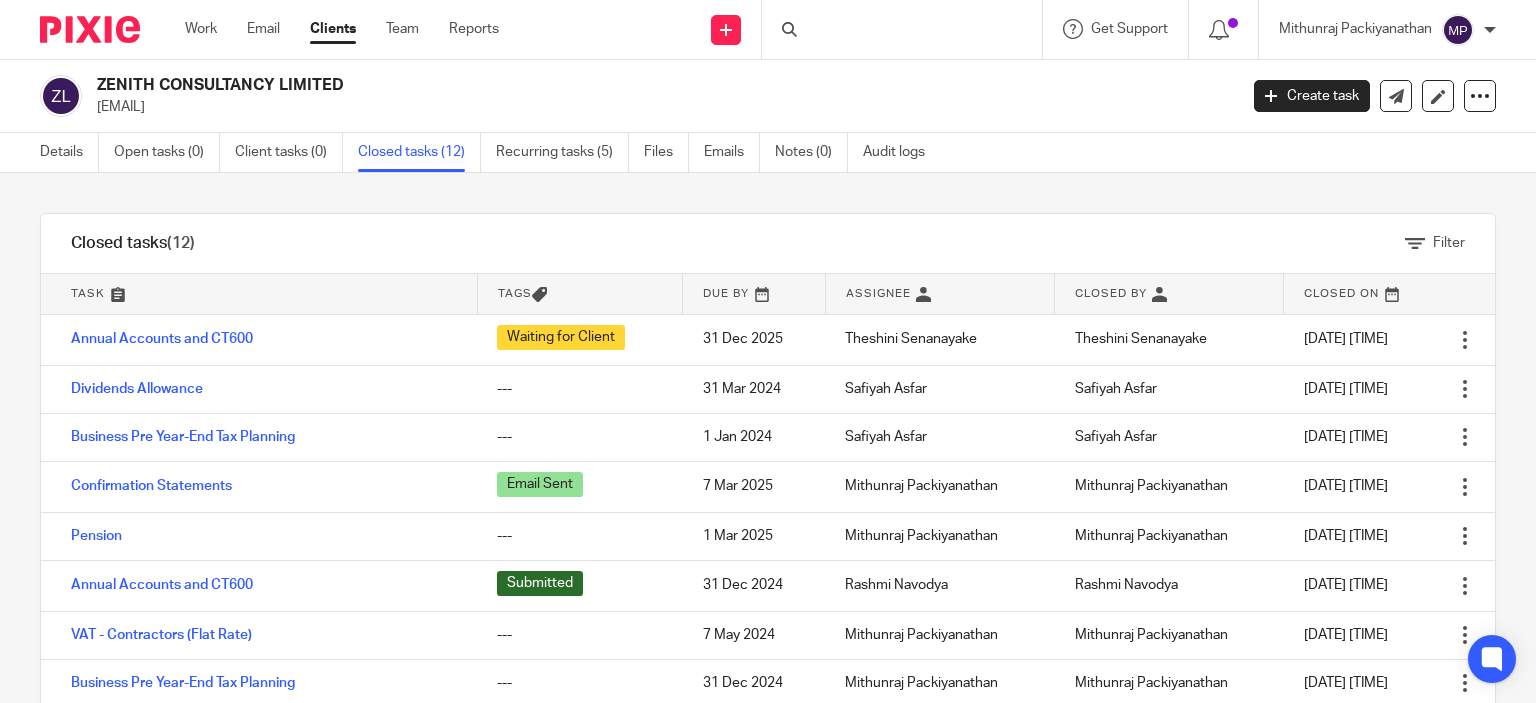 scroll, scrollTop: 0, scrollLeft: 0, axis: both 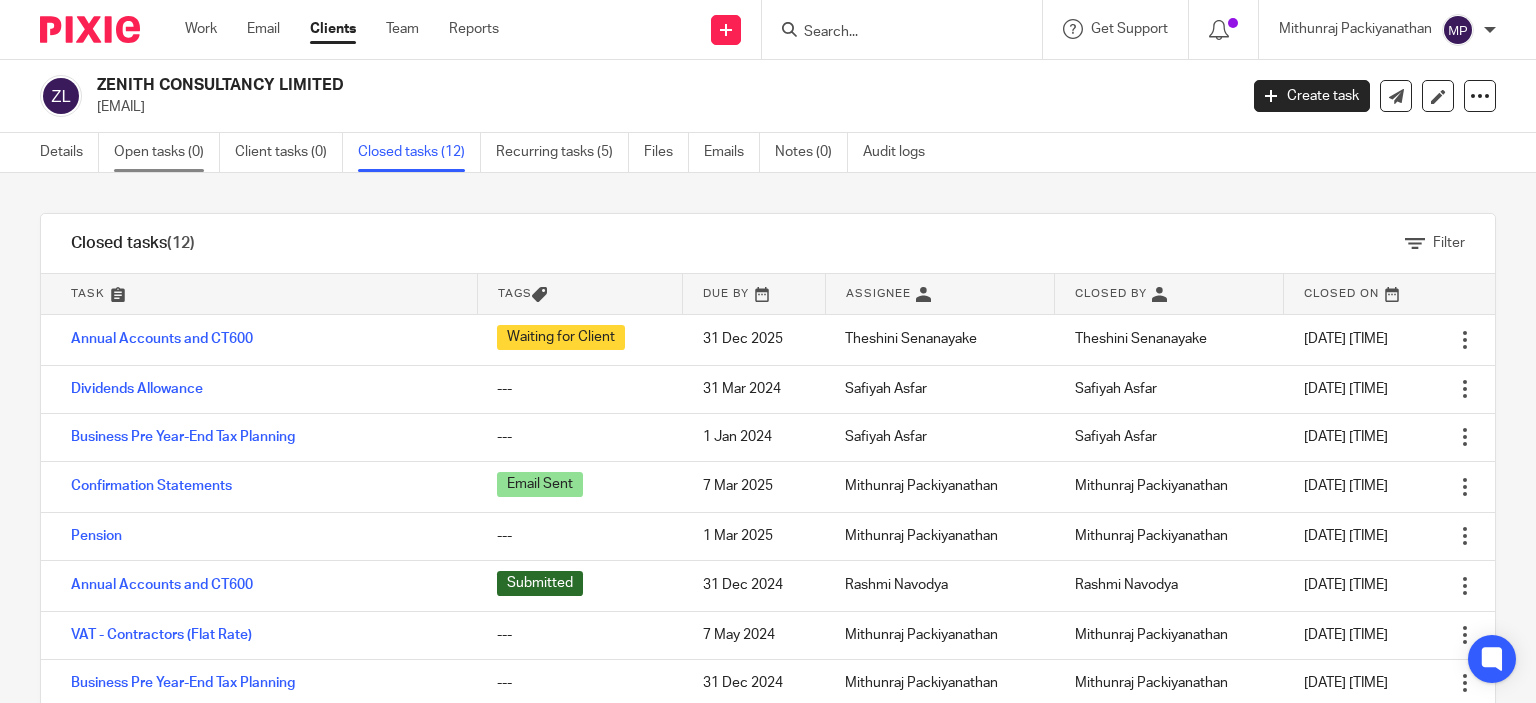click on "Open tasks (0)" at bounding box center (167, 152) 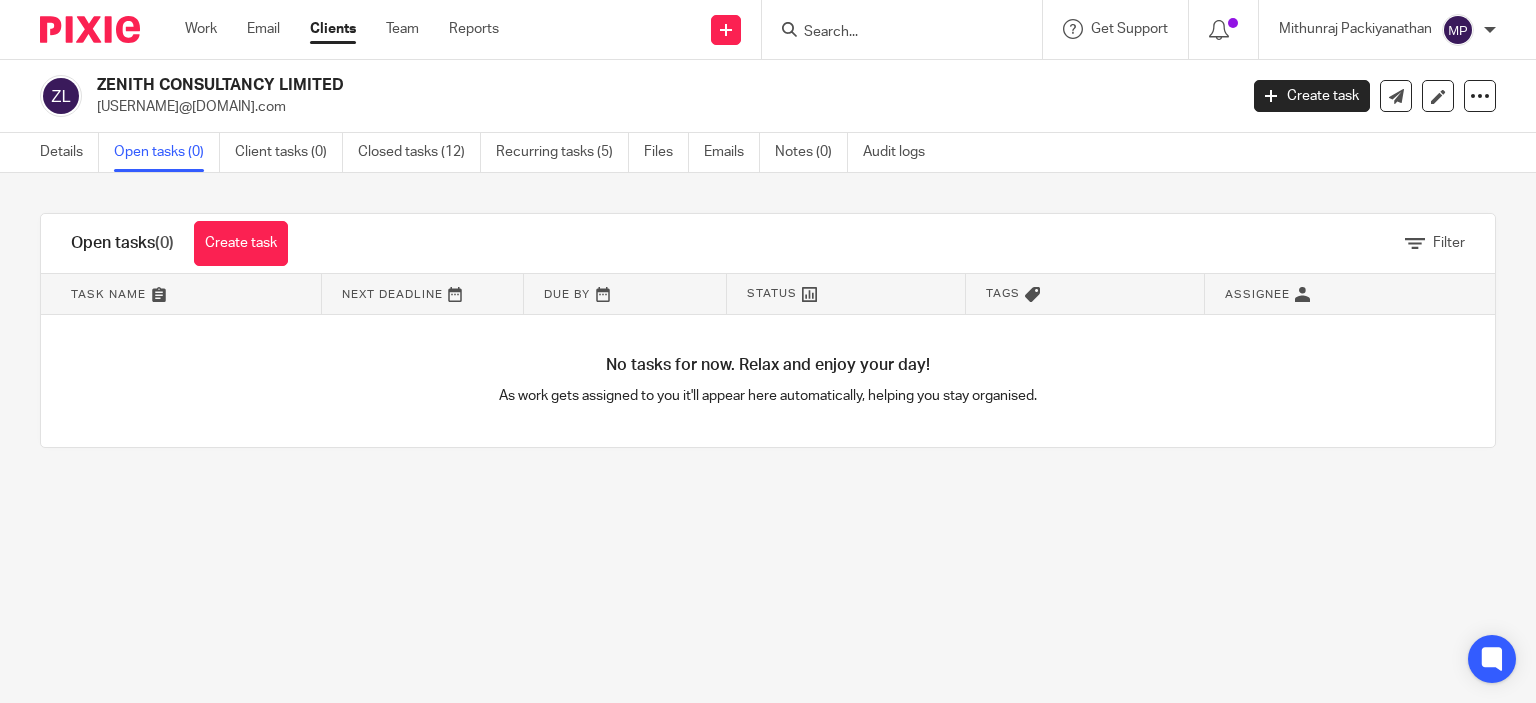 scroll, scrollTop: 0, scrollLeft: 0, axis: both 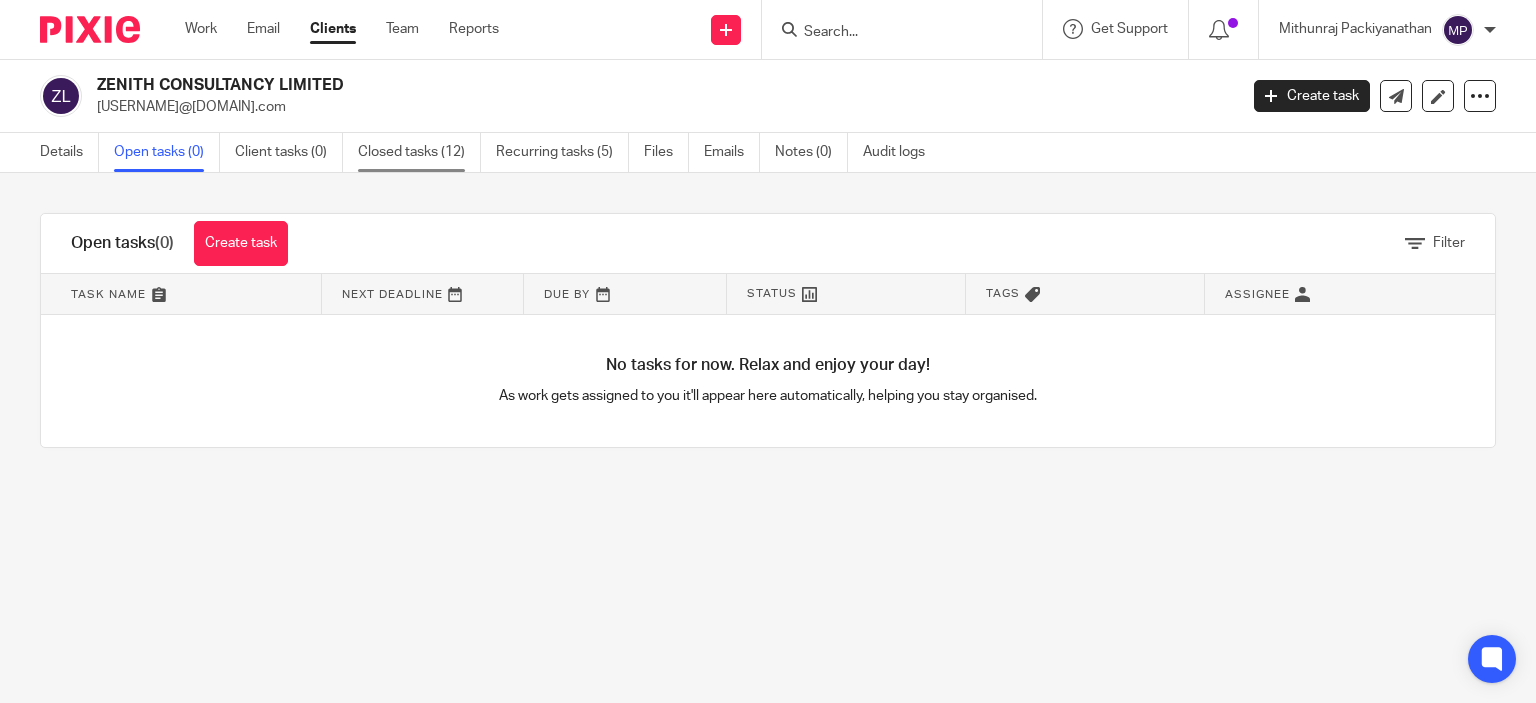 click on "Closed tasks (12)" at bounding box center (419, 152) 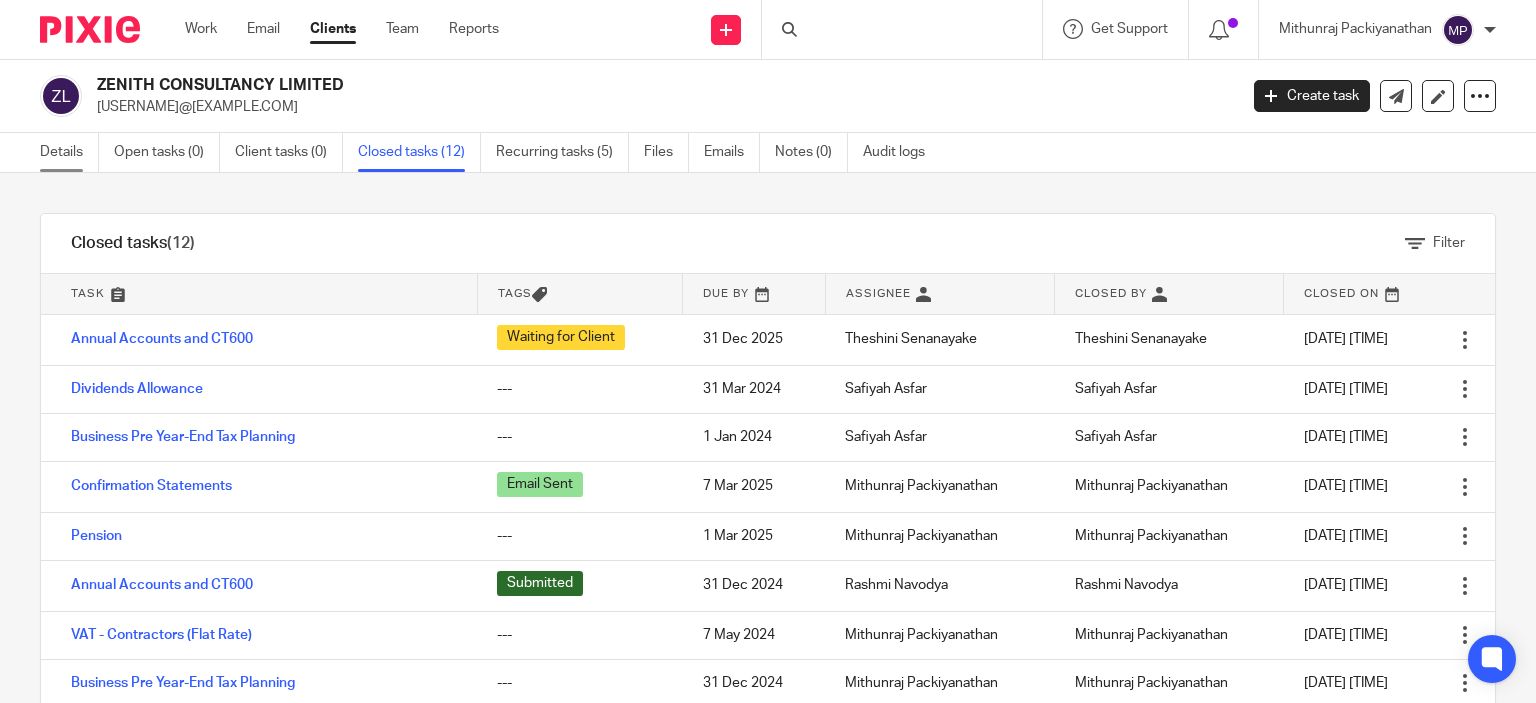 scroll, scrollTop: 0, scrollLeft: 0, axis: both 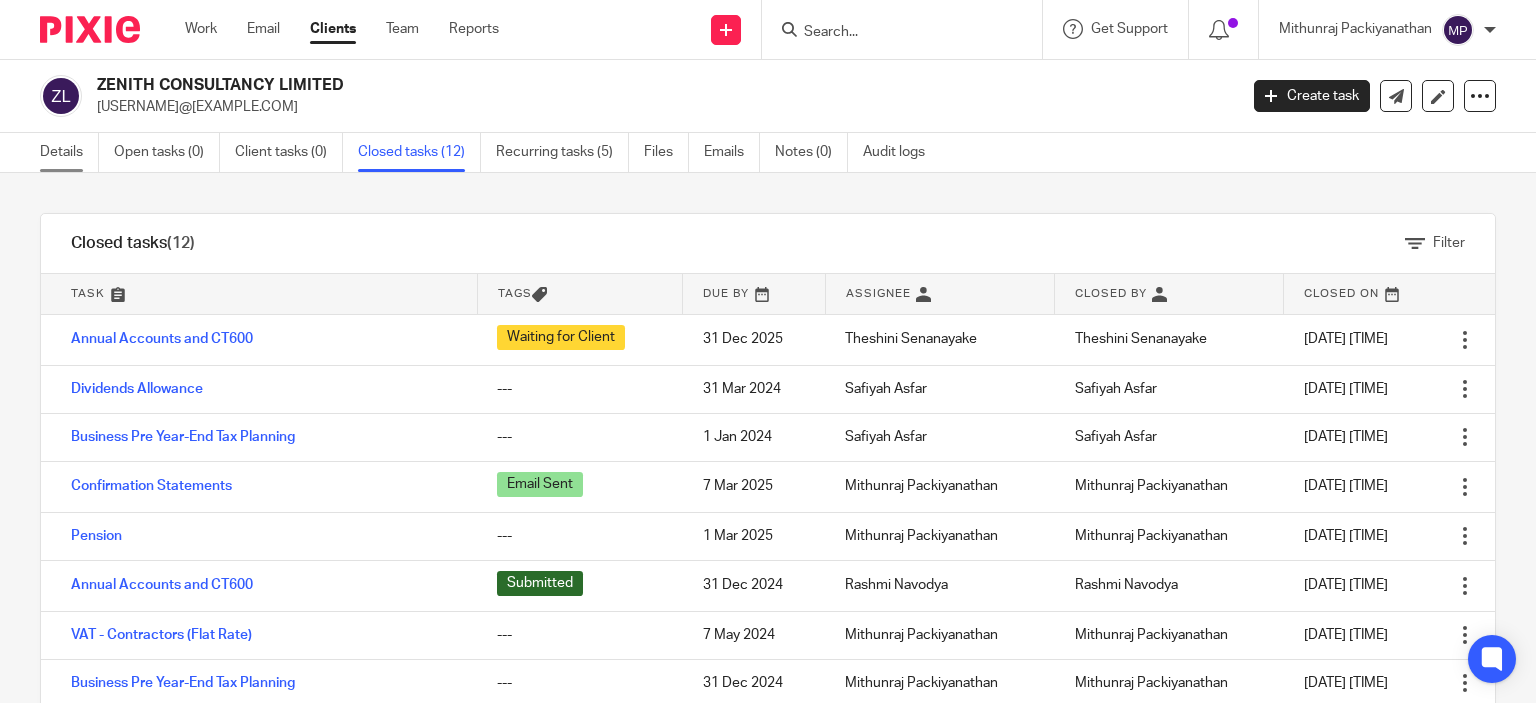 click on "Details" at bounding box center (69, 152) 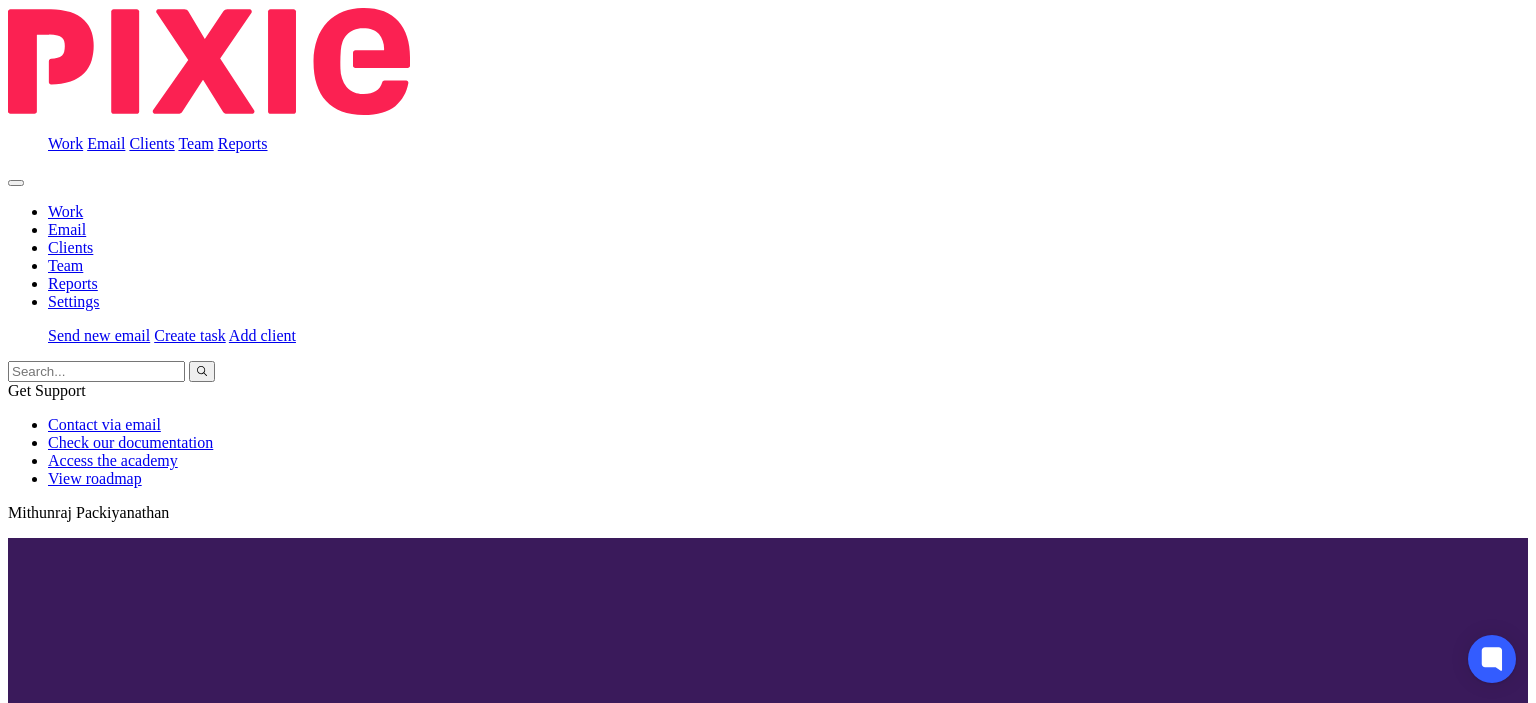 scroll, scrollTop: 0, scrollLeft: 0, axis: both 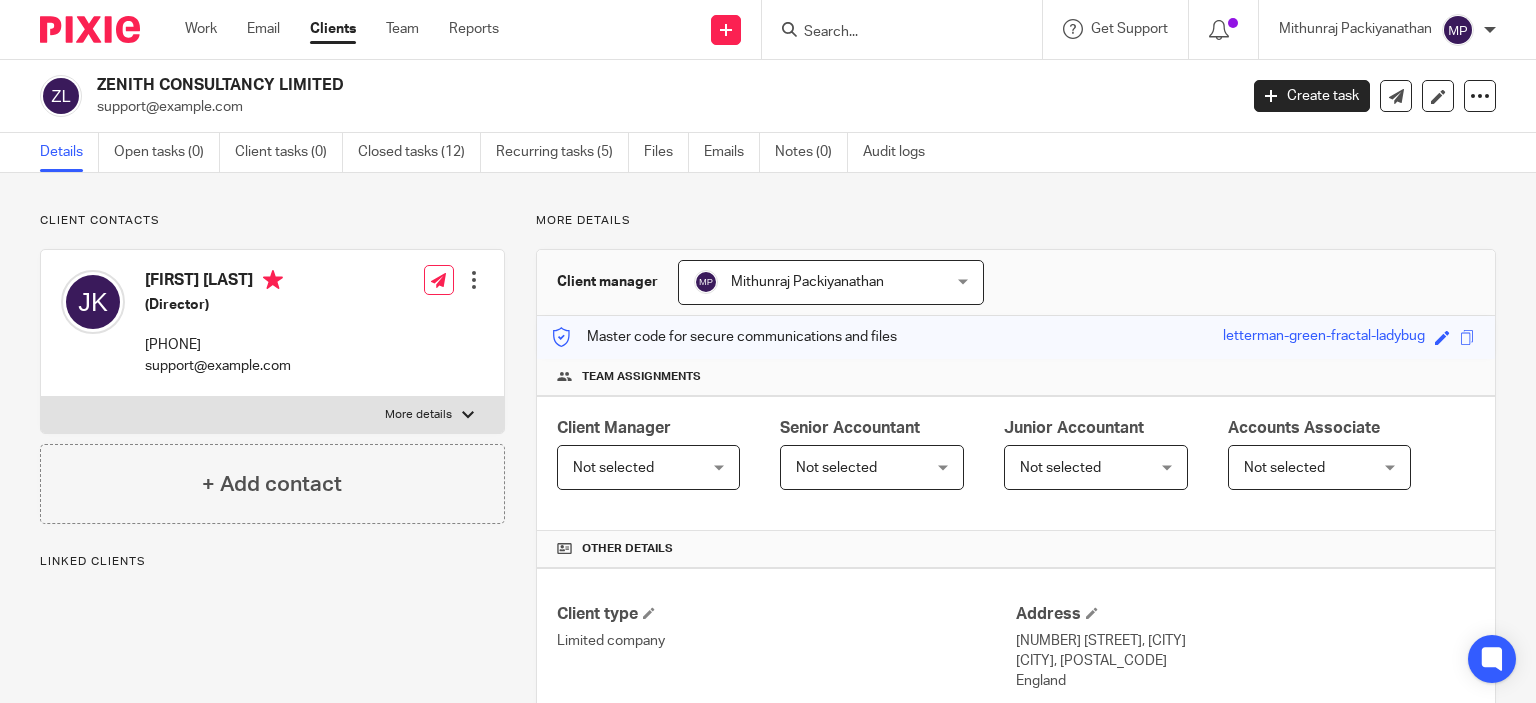 click at bounding box center [892, 33] 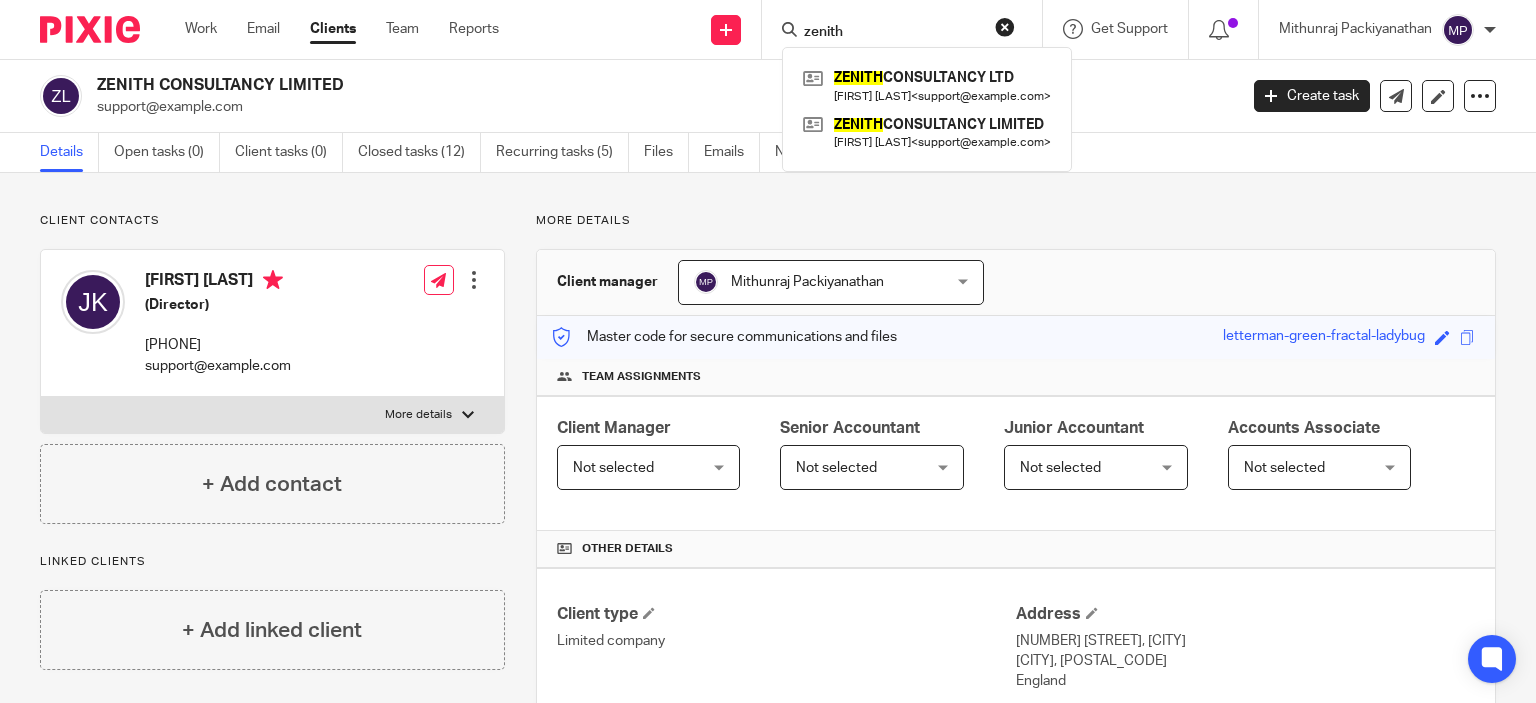 type on "zenith" 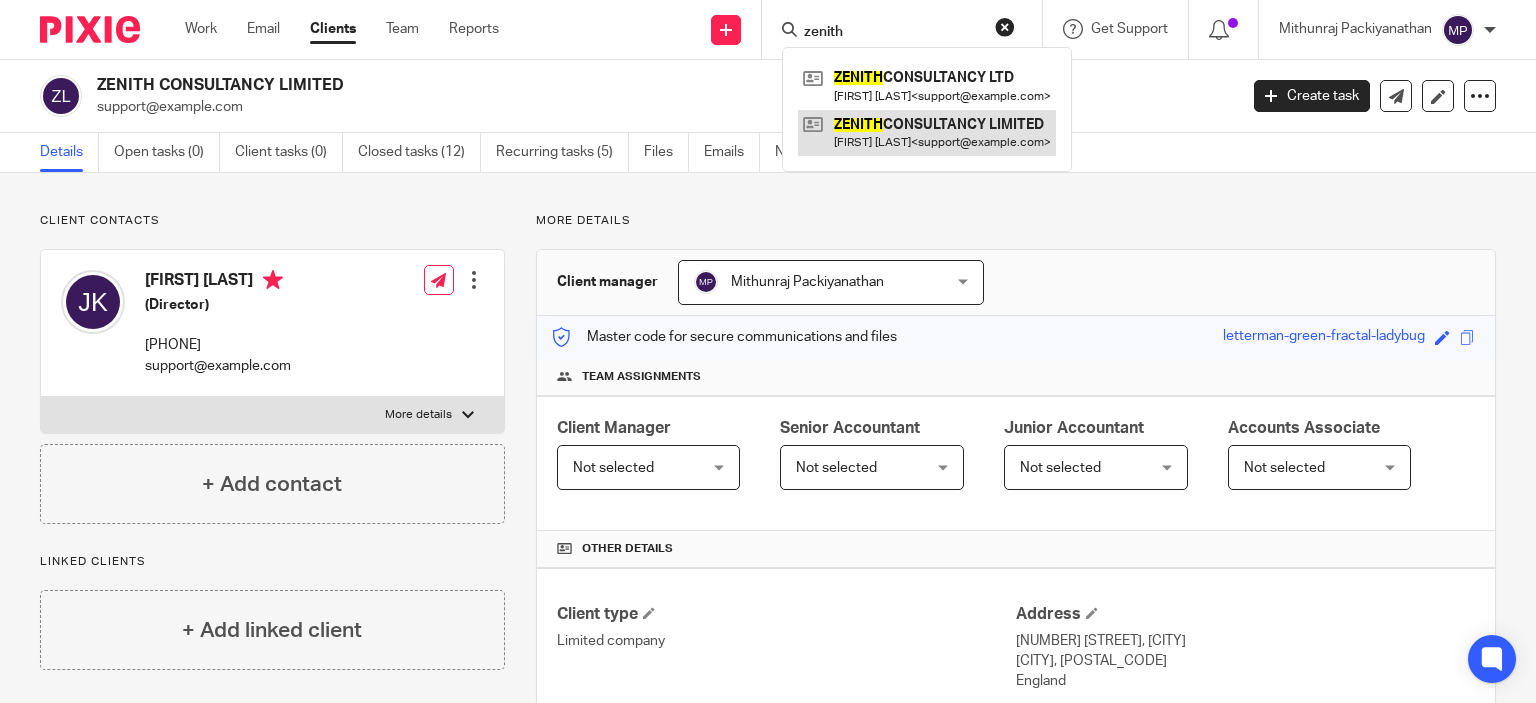 click at bounding box center [927, 133] 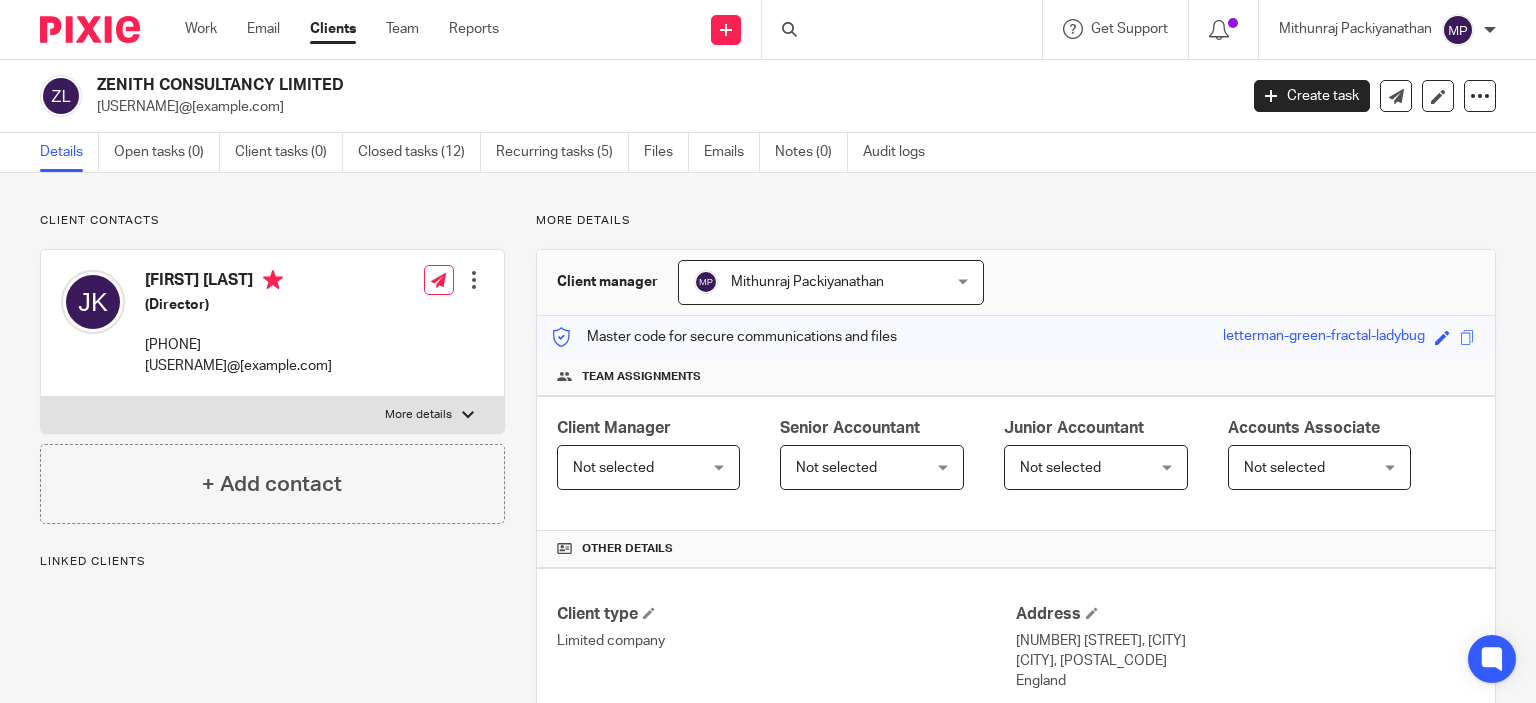 scroll, scrollTop: 0, scrollLeft: 0, axis: both 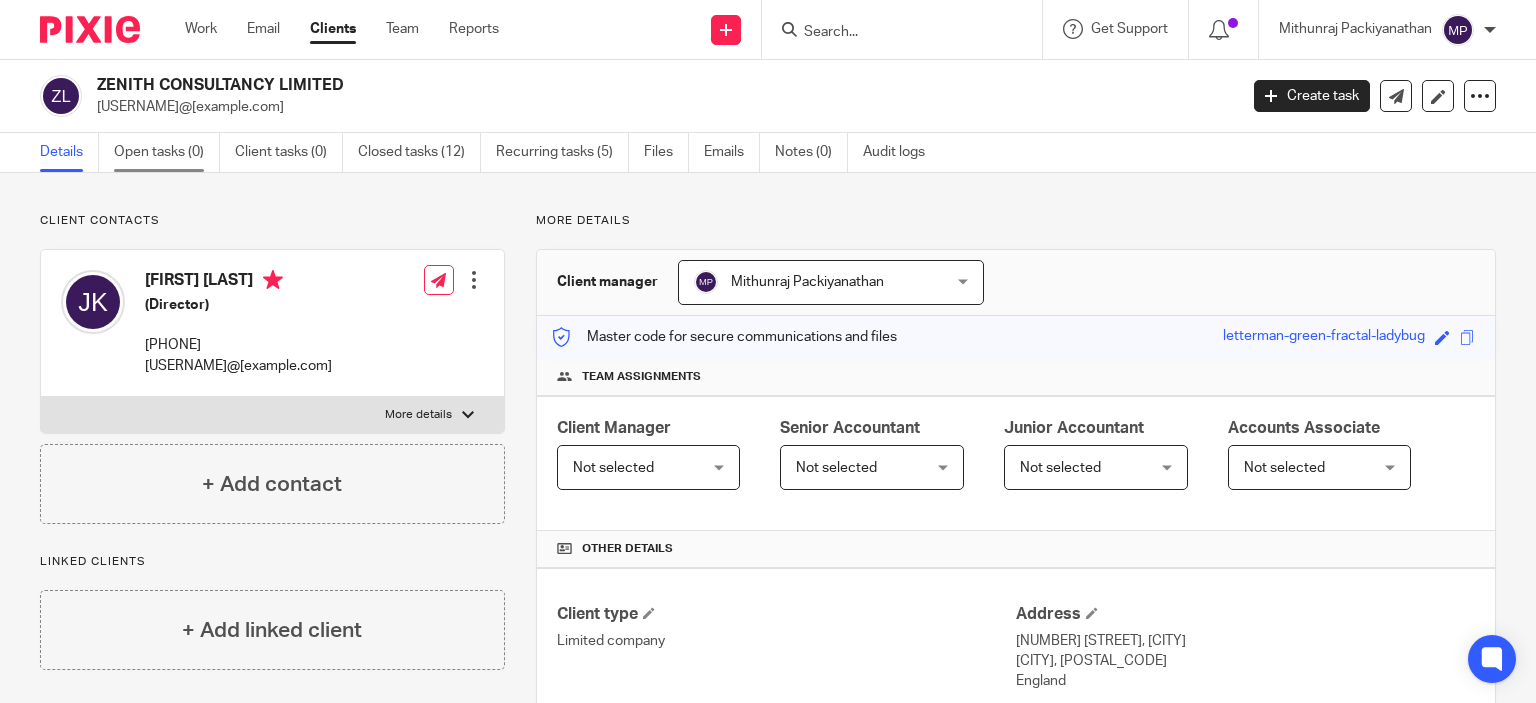 click on "Open tasks (0)" at bounding box center [167, 152] 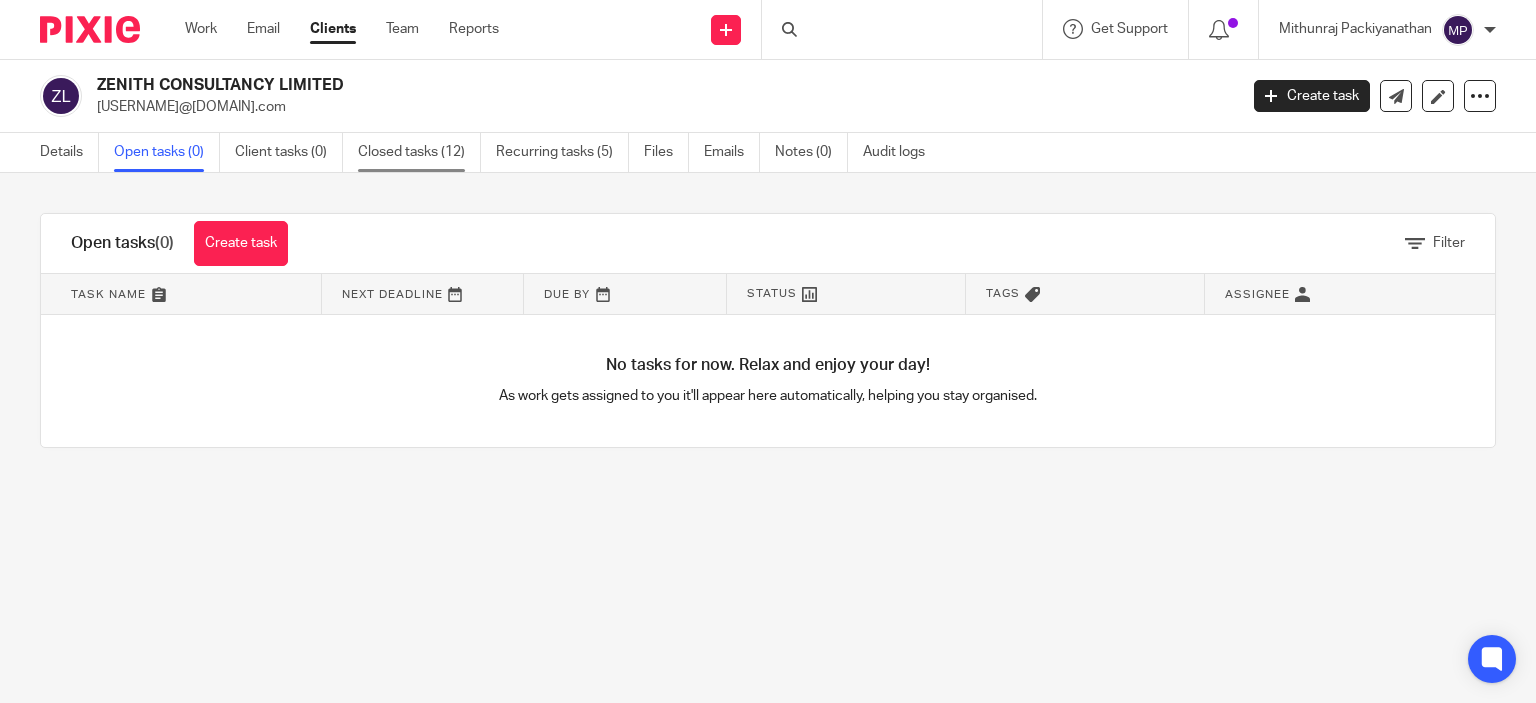 scroll, scrollTop: 0, scrollLeft: 0, axis: both 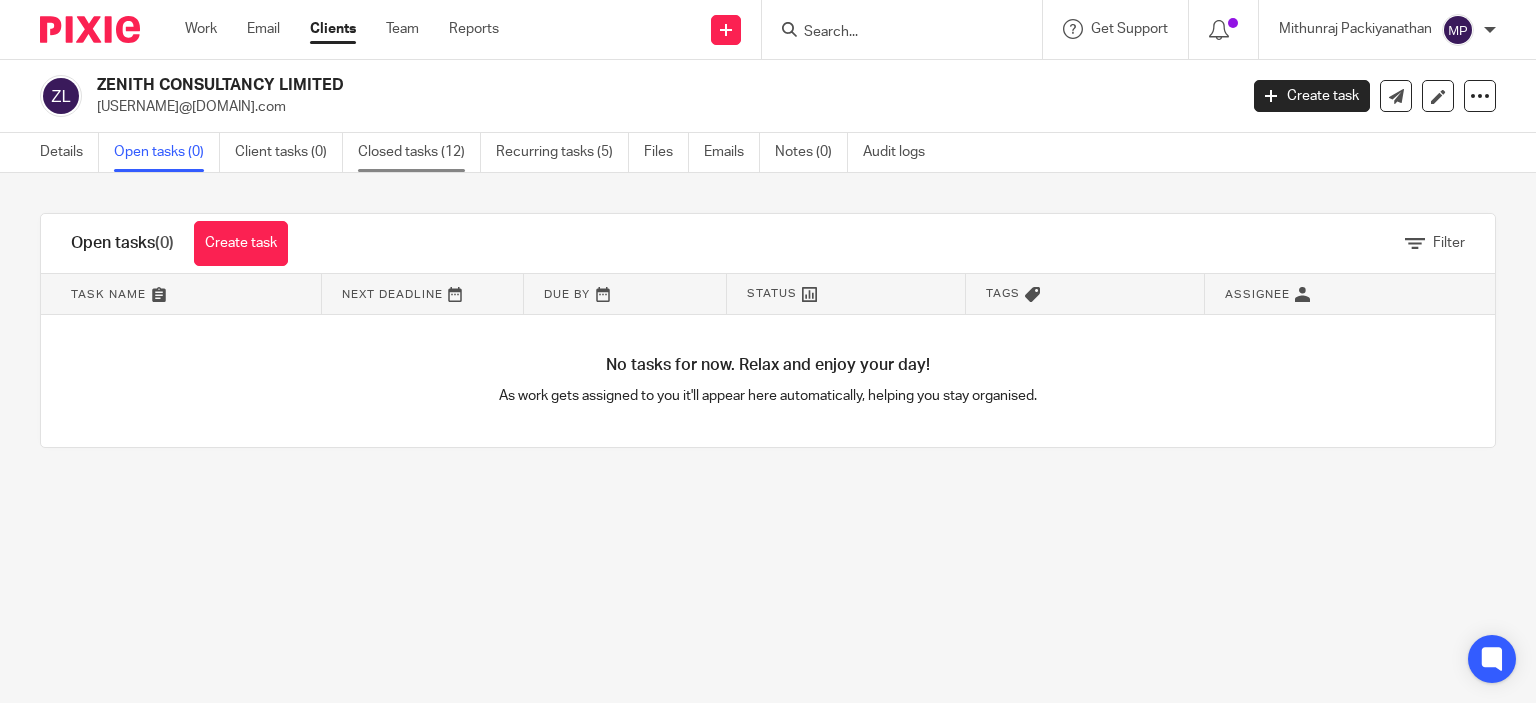 click on "Closed tasks (12)" at bounding box center (419, 152) 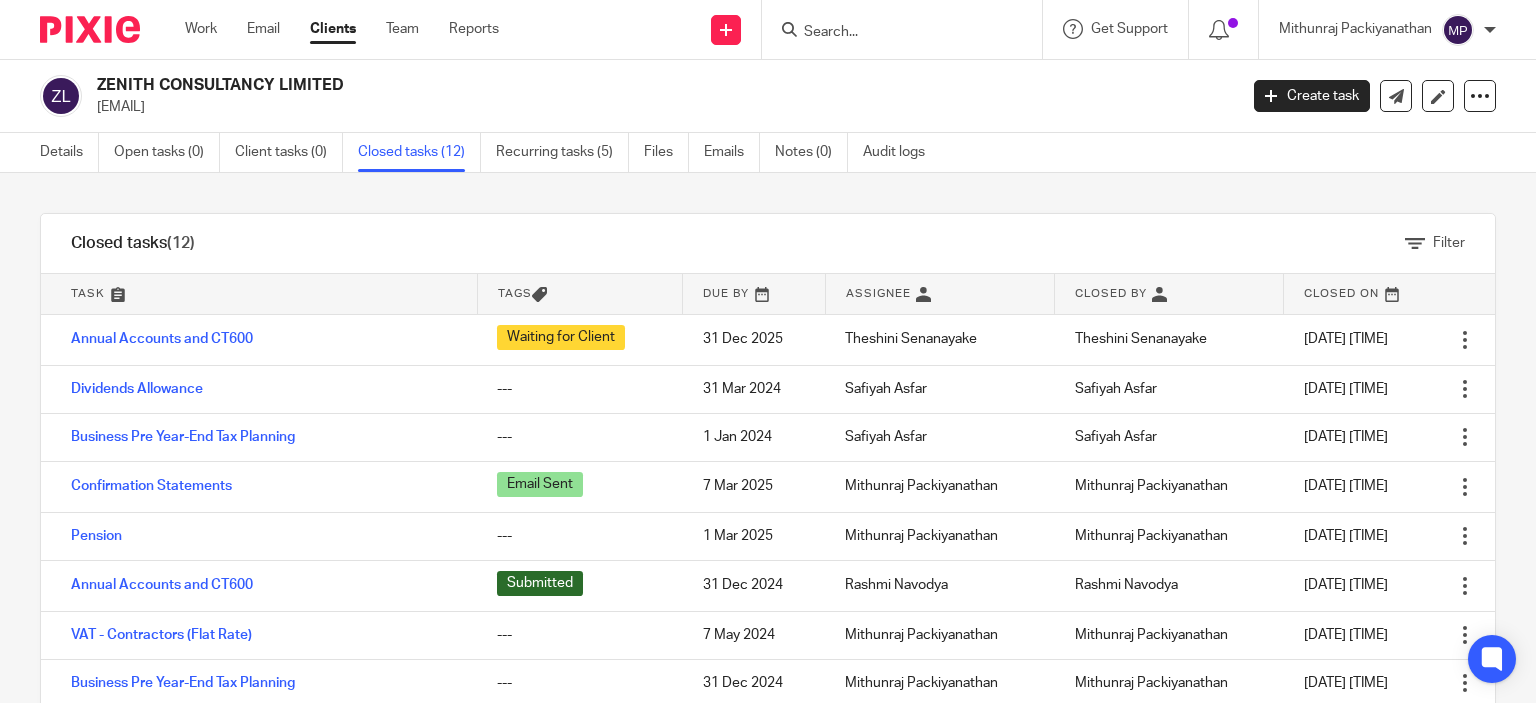 scroll, scrollTop: 0, scrollLeft: 0, axis: both 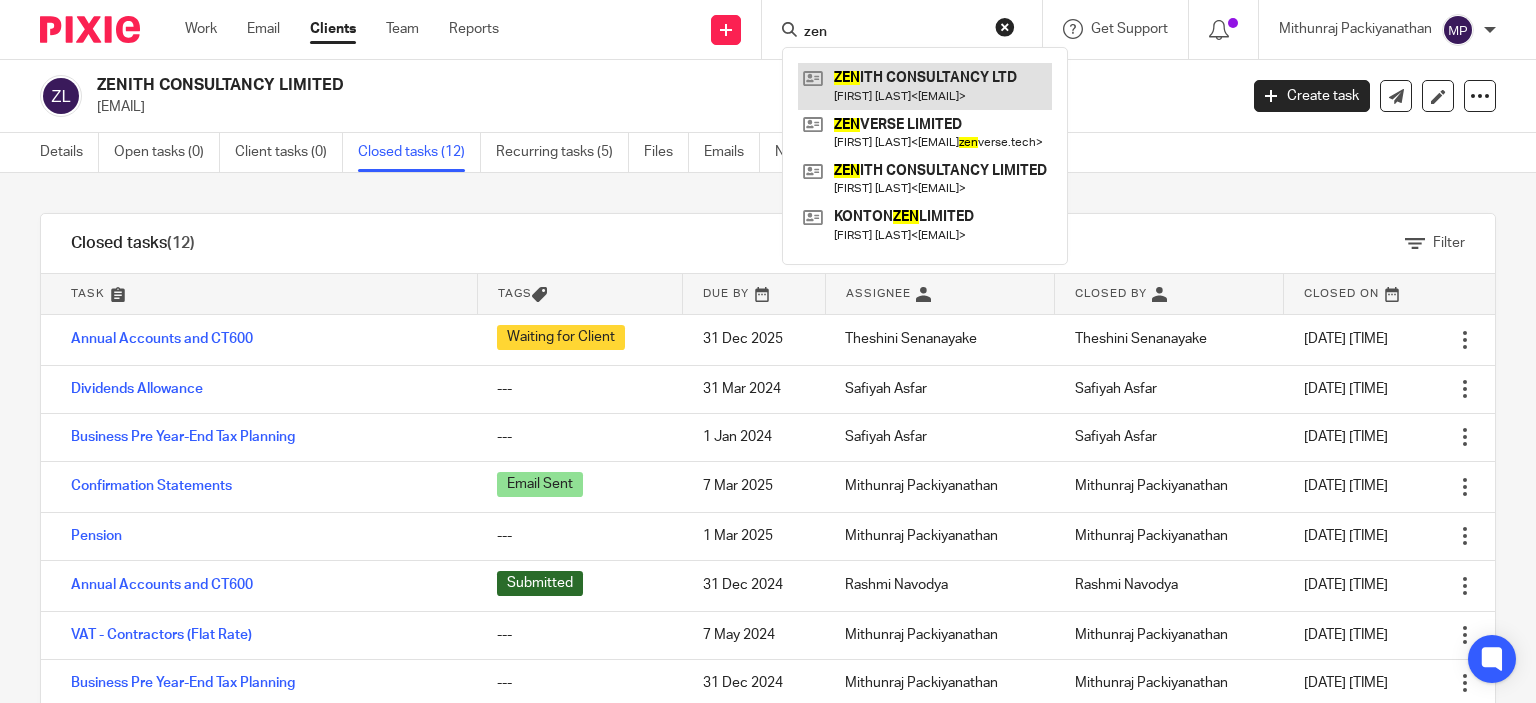 type on "zen" 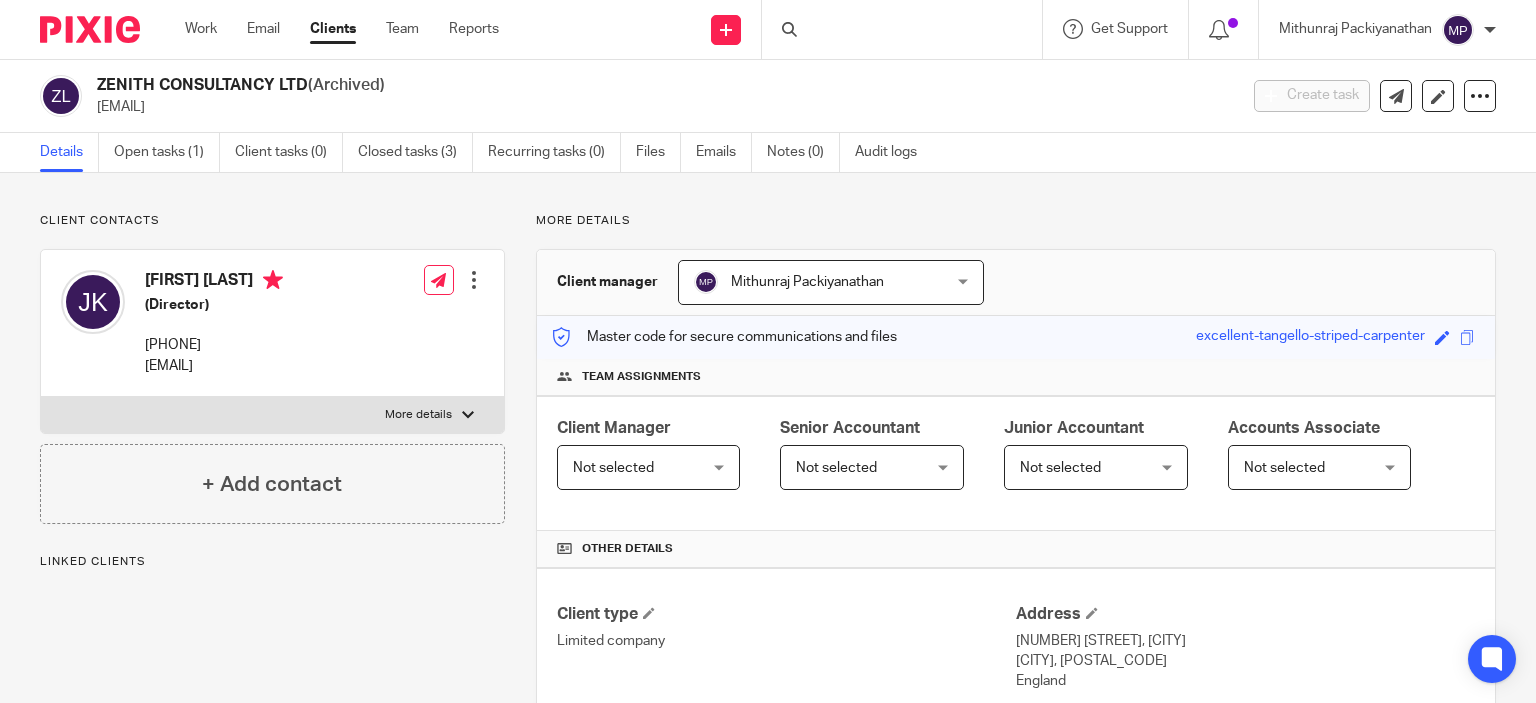 scroll, scrollTop: 0, scrollLeft: 0, axis: both 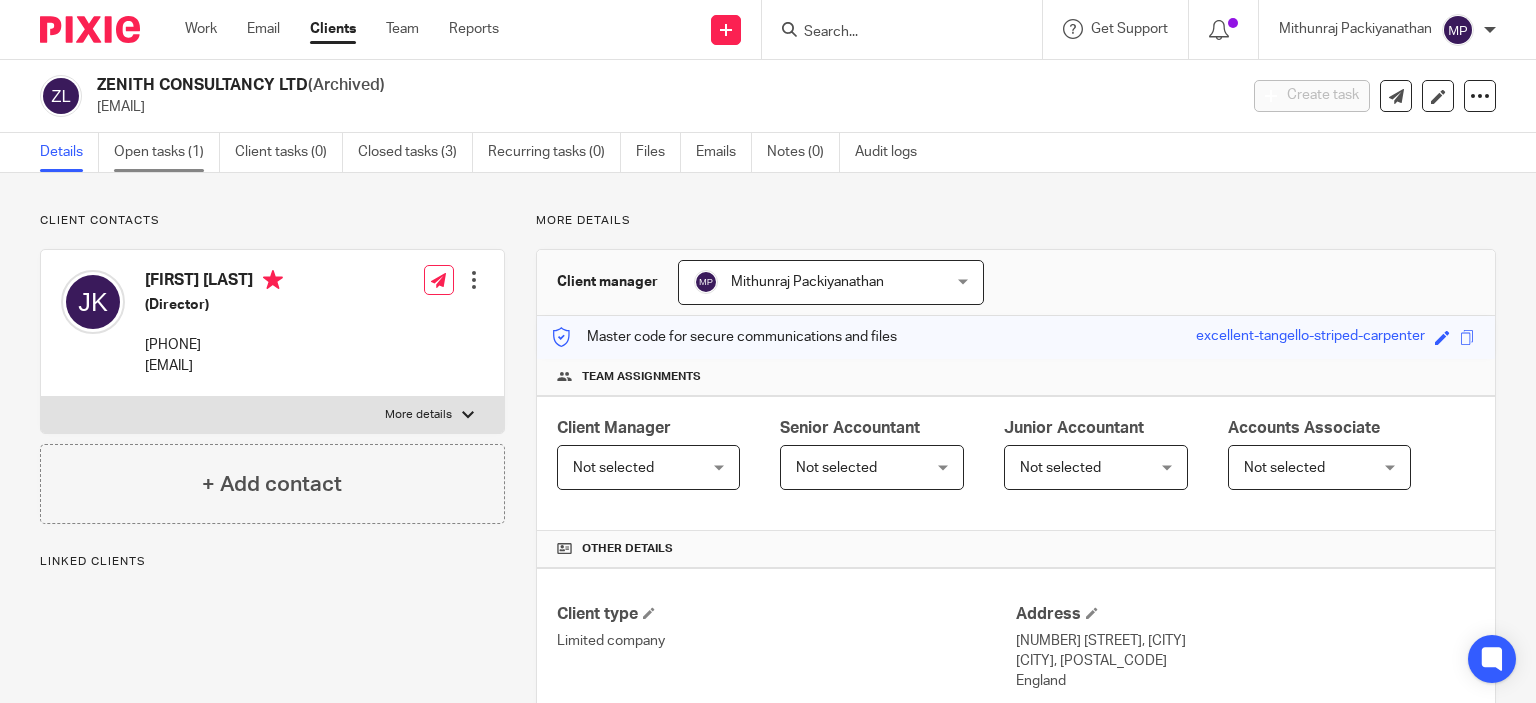 click on "Open tasks (1)" at bounding box center (167, 152) 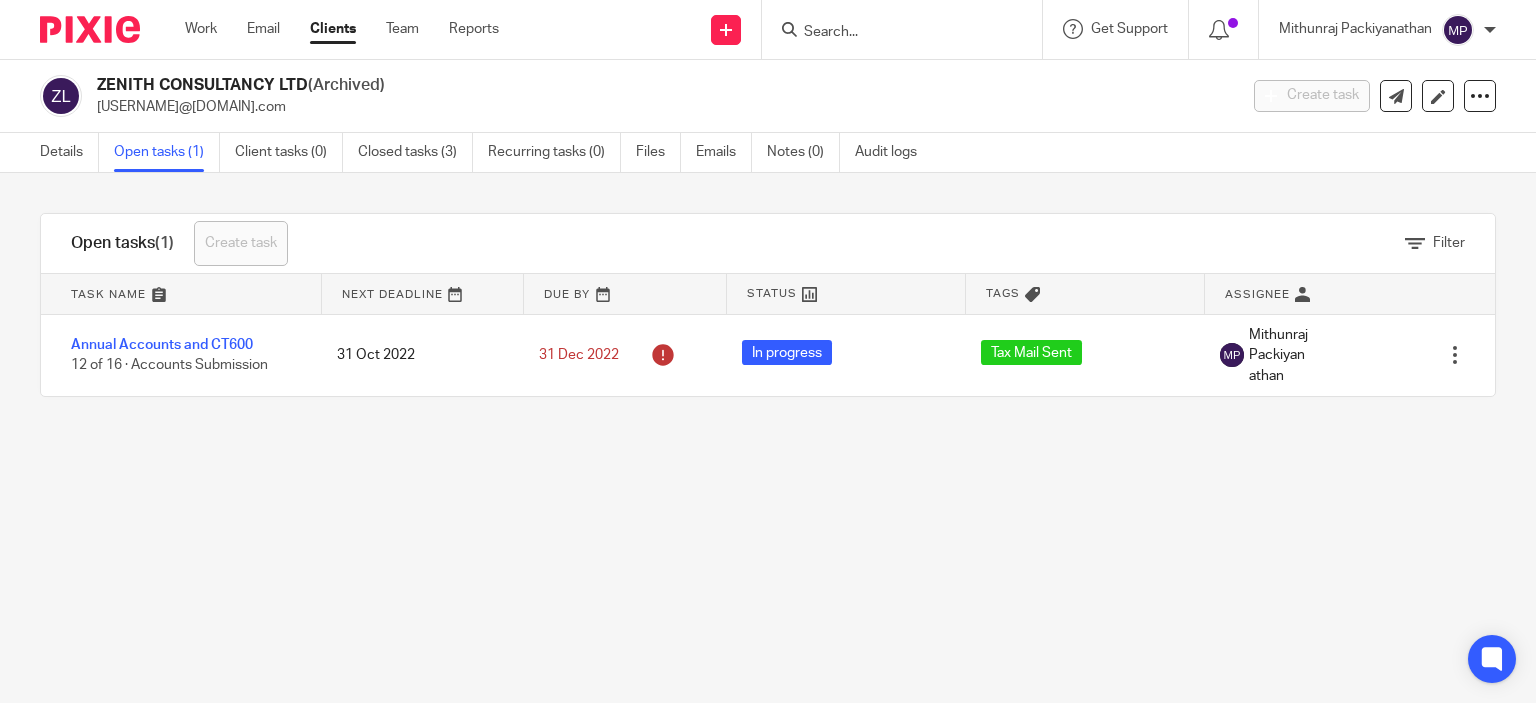 scroll, scrollTop: 0, scrollLeft: 0, axis: both 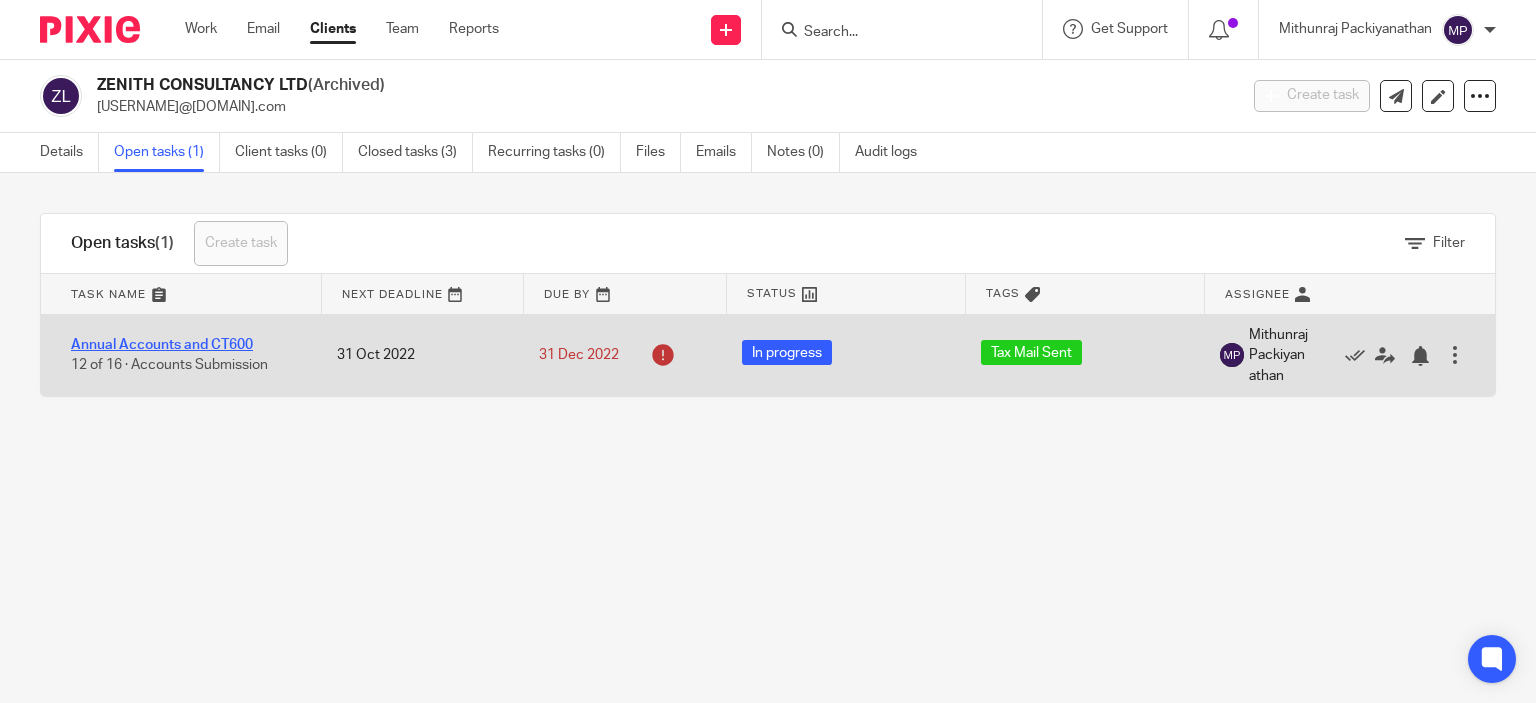 click on "Annual Accounts and CT600" at bounding box center [162, 345] 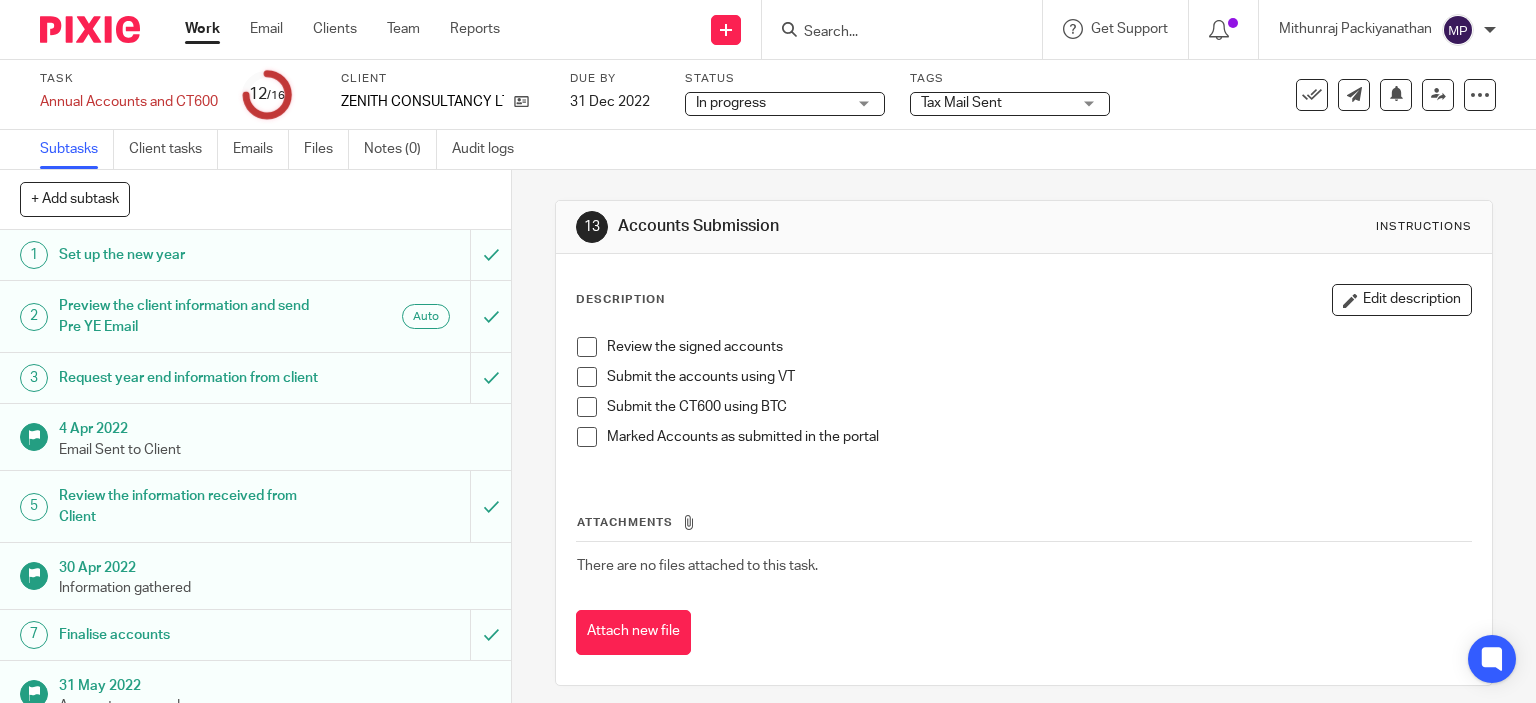 scroll, scrollTop: 0, scrollLeft: 0, axis: both 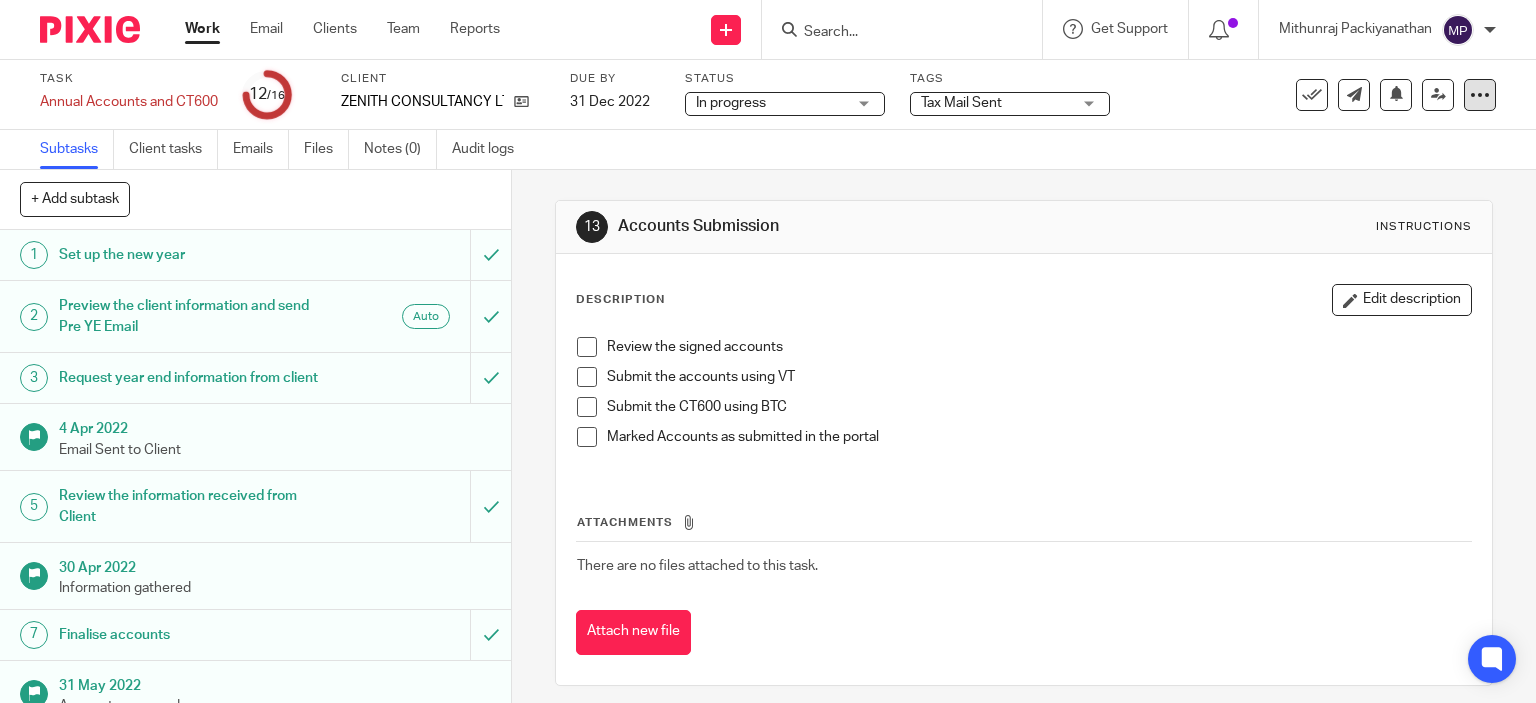 click at bounding box center (1480, 95) 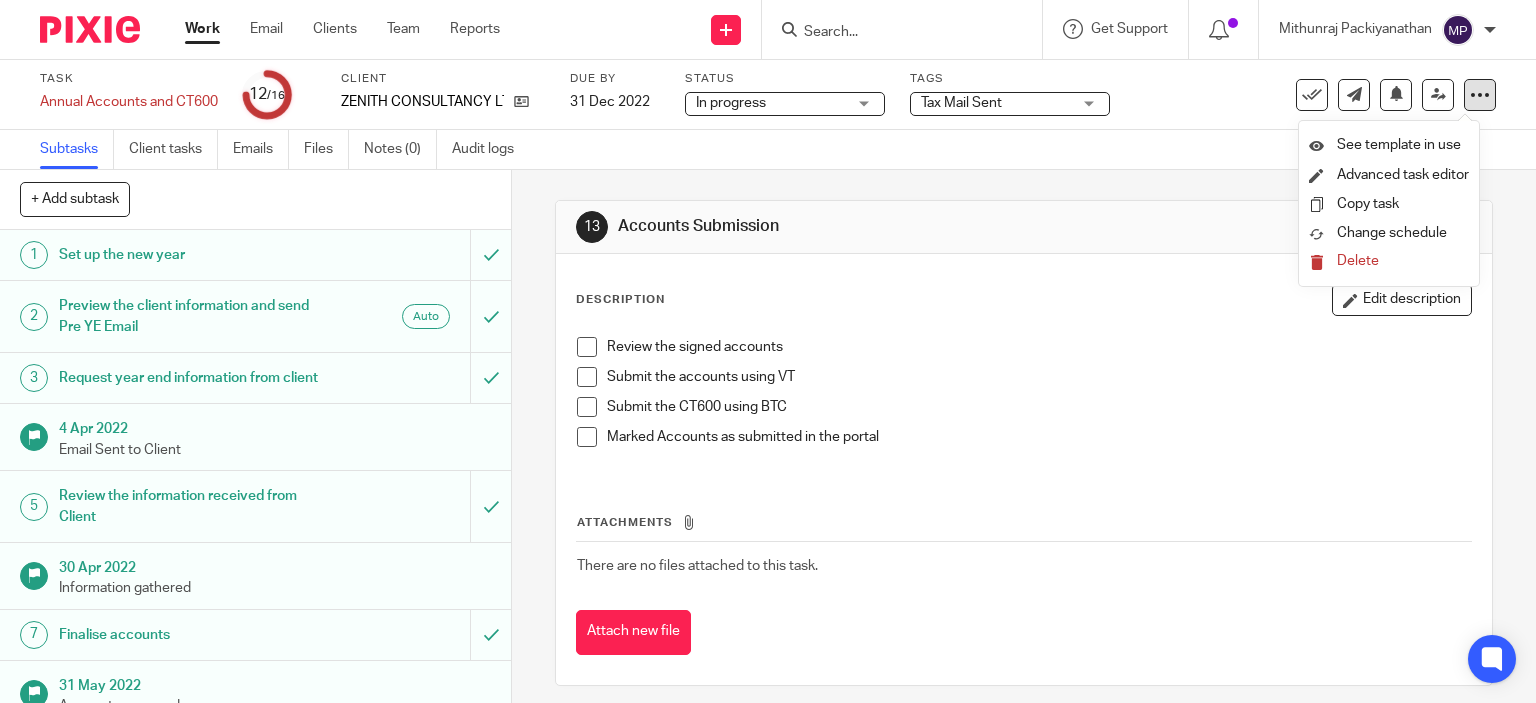 click at bounding box center (1480, 95) 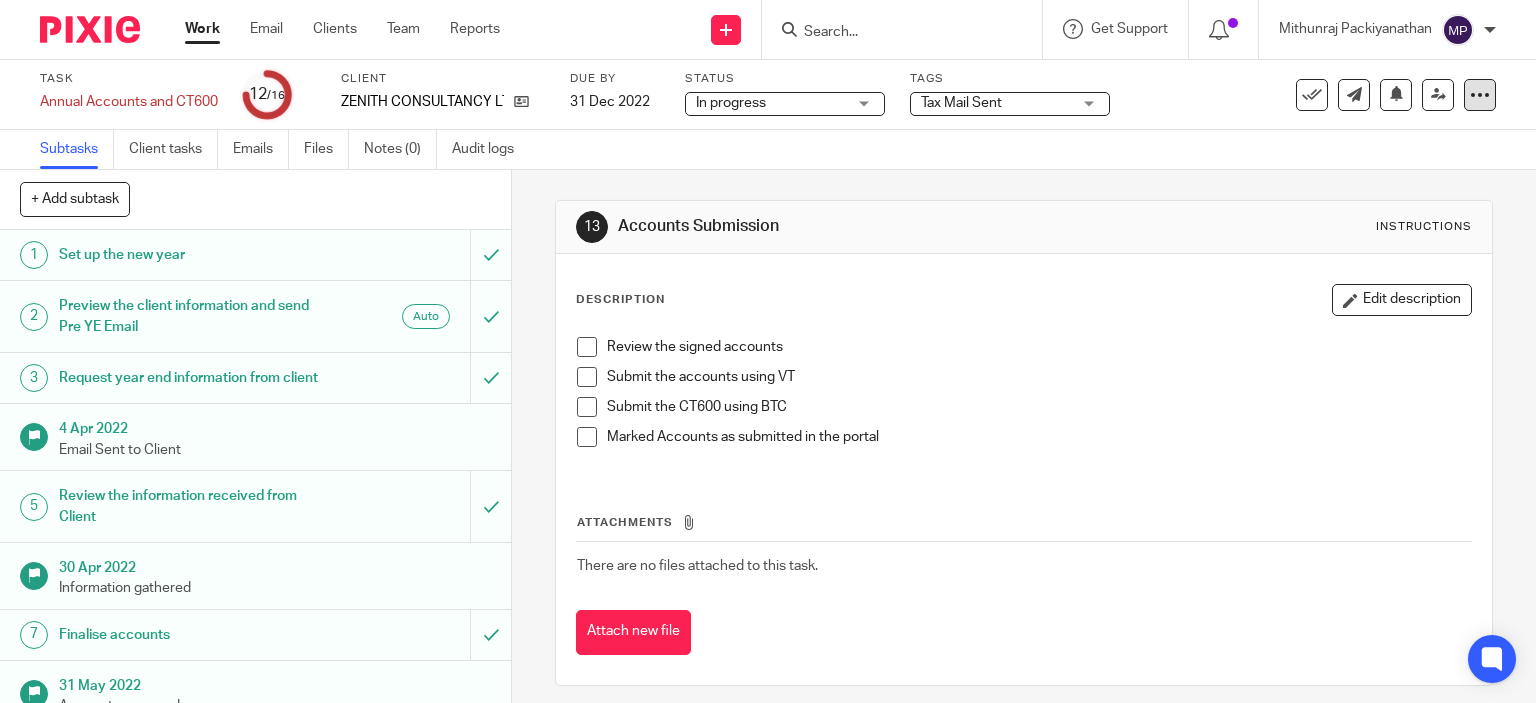 click at bounding box center (1480, 95) 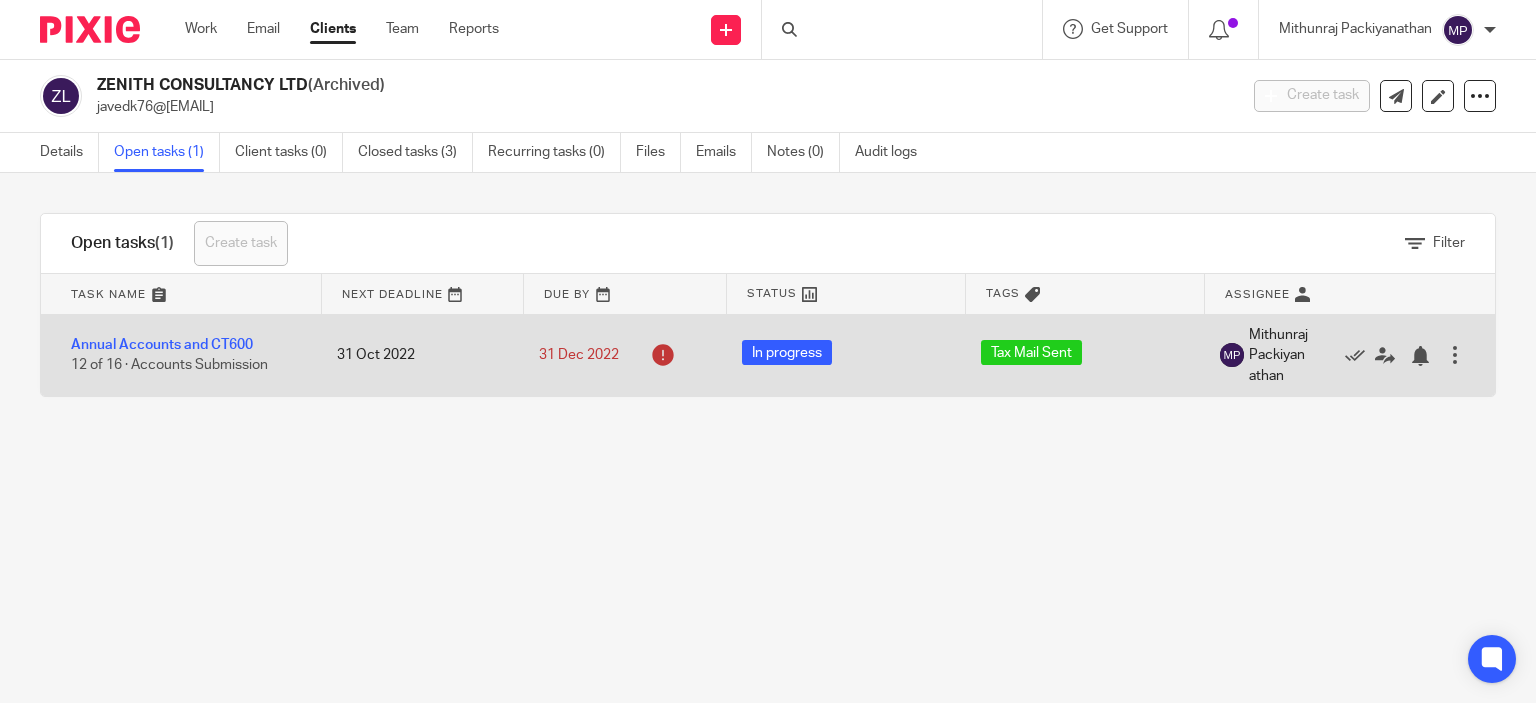scroll, scrollTop: 0, scrollLeft: 0, axis: both 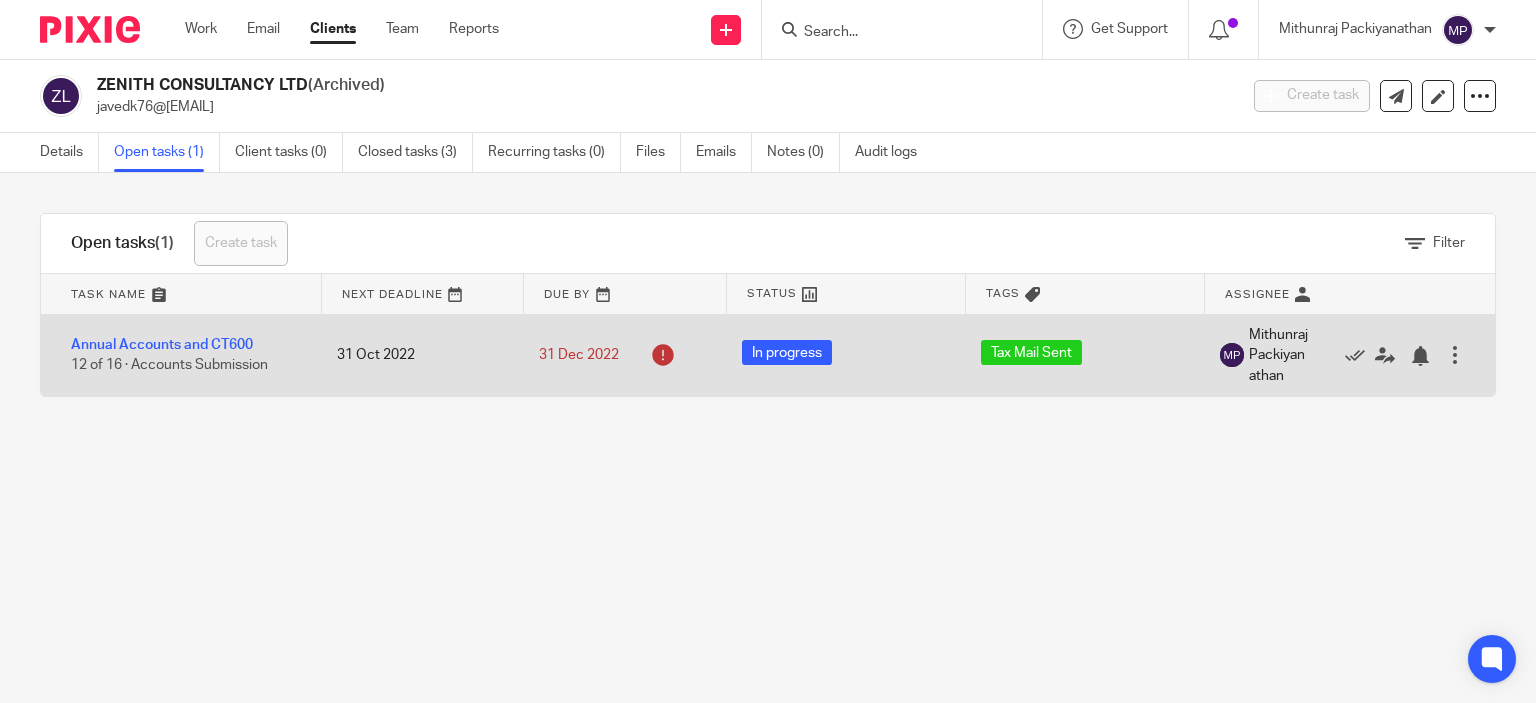 click at bounding box center [1455, 355] 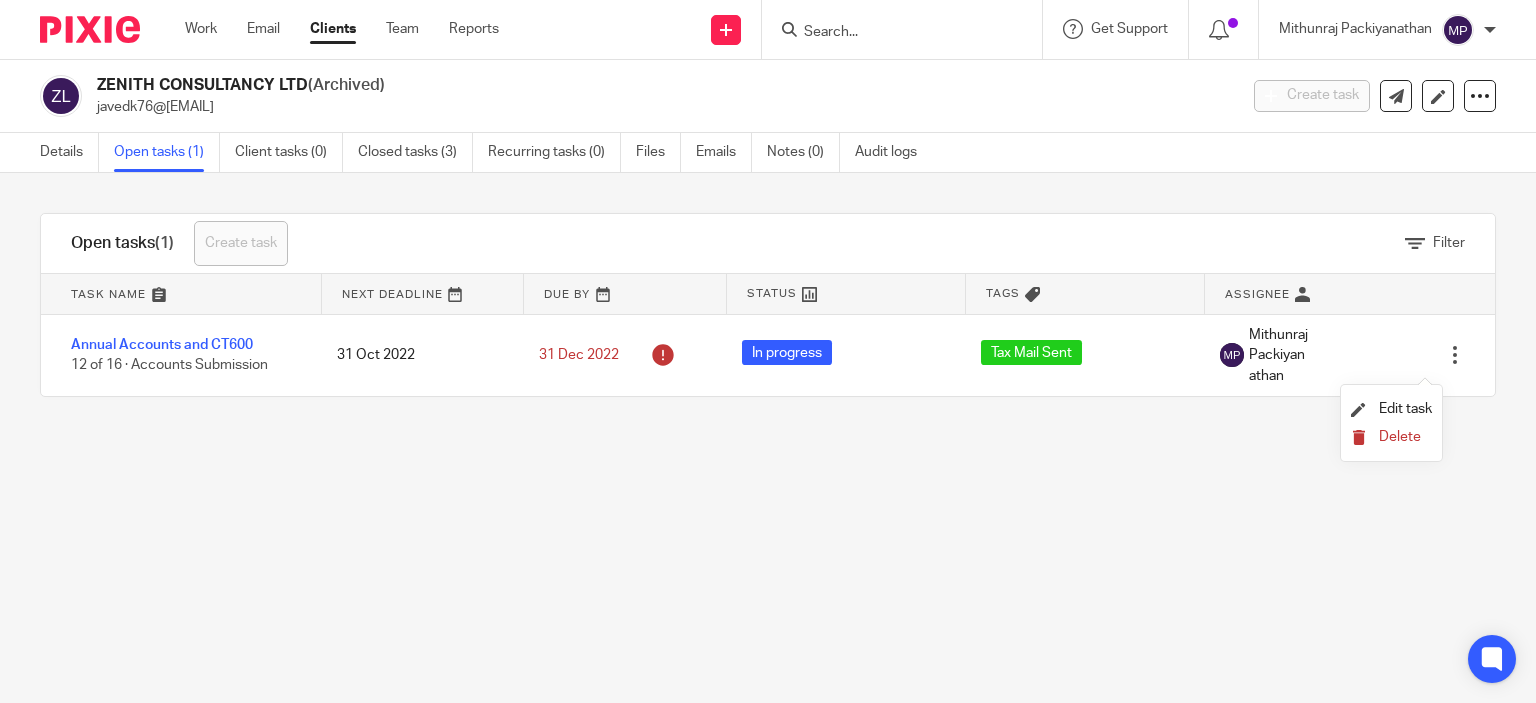 click on "Delete" at bounding box center (1400, 437) 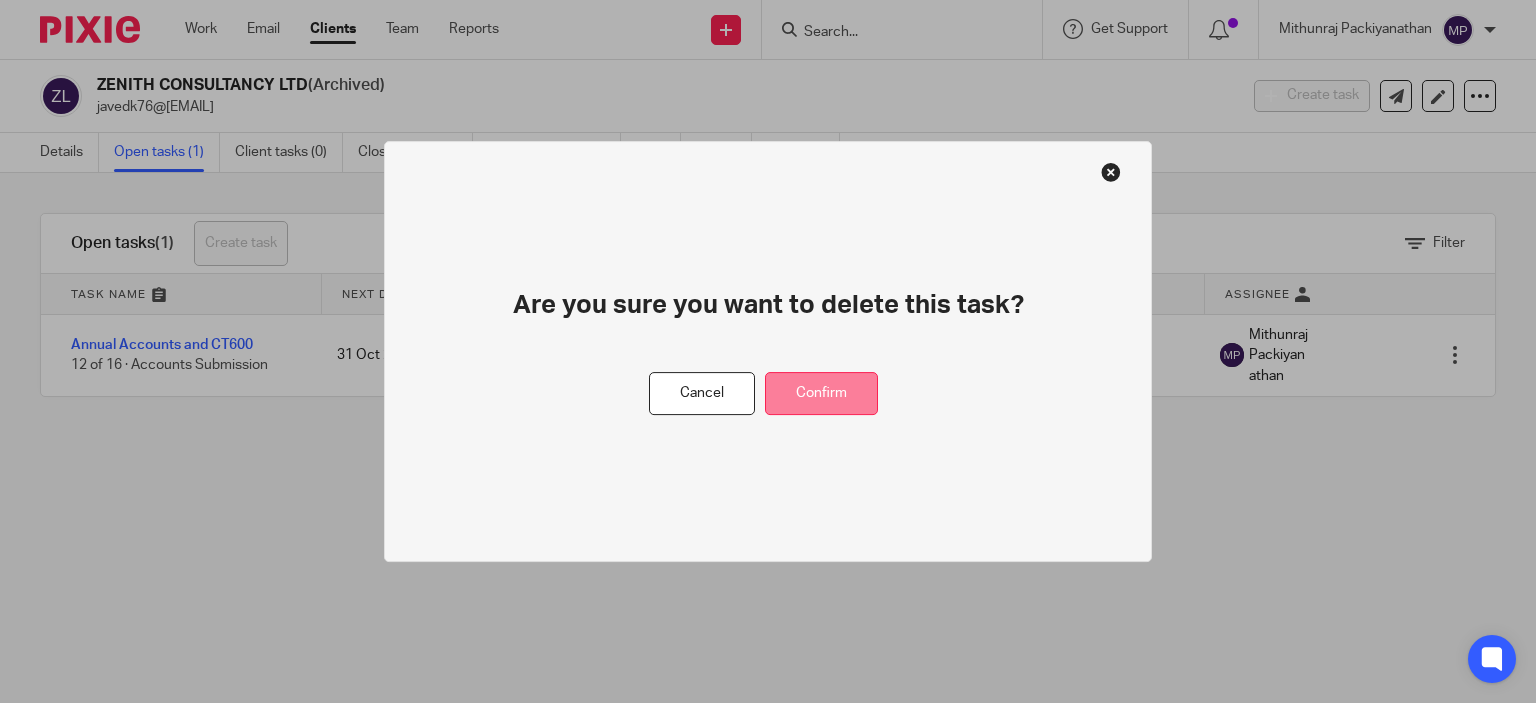 click on "Confirm" at bounding box center [821, 393] 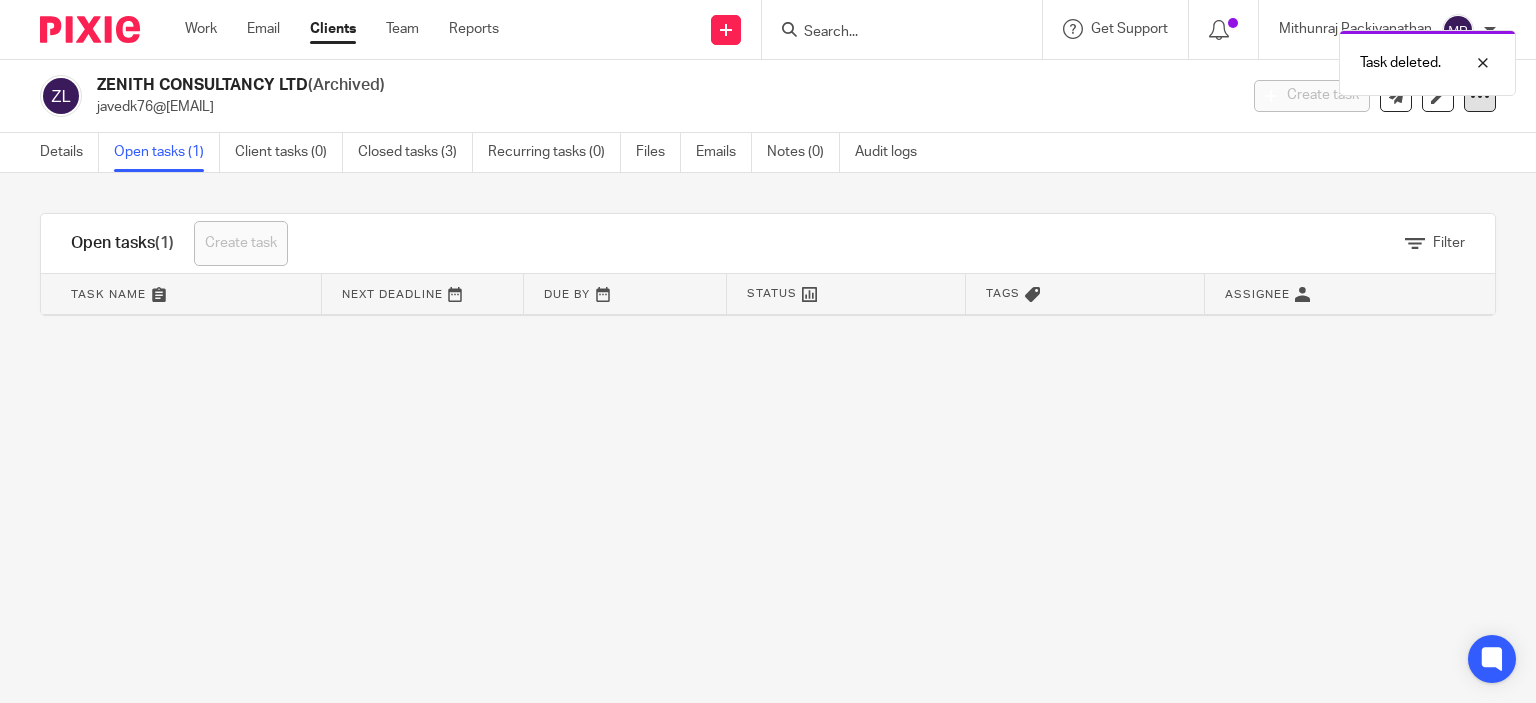 click at bounding box center [1480, 96] 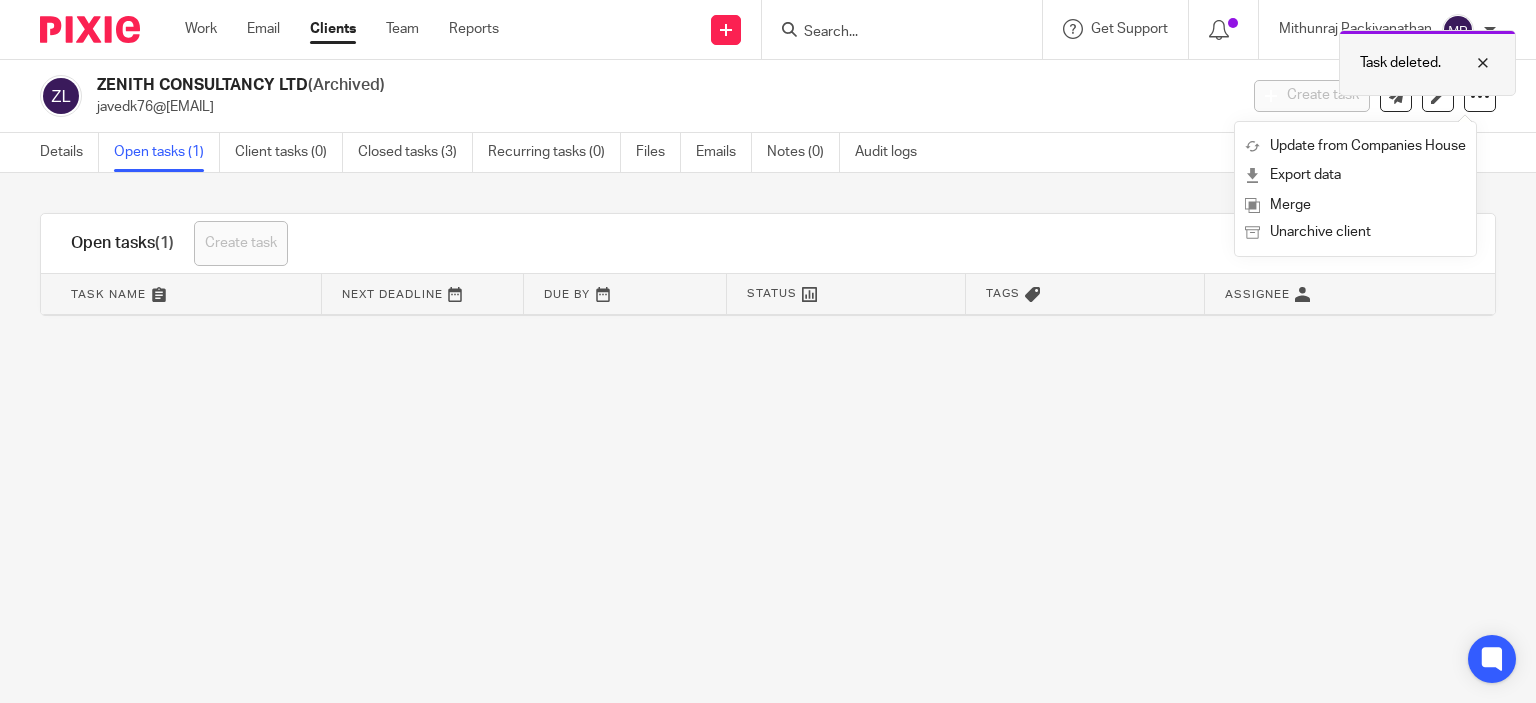 click at bounding box center [1468, 63] 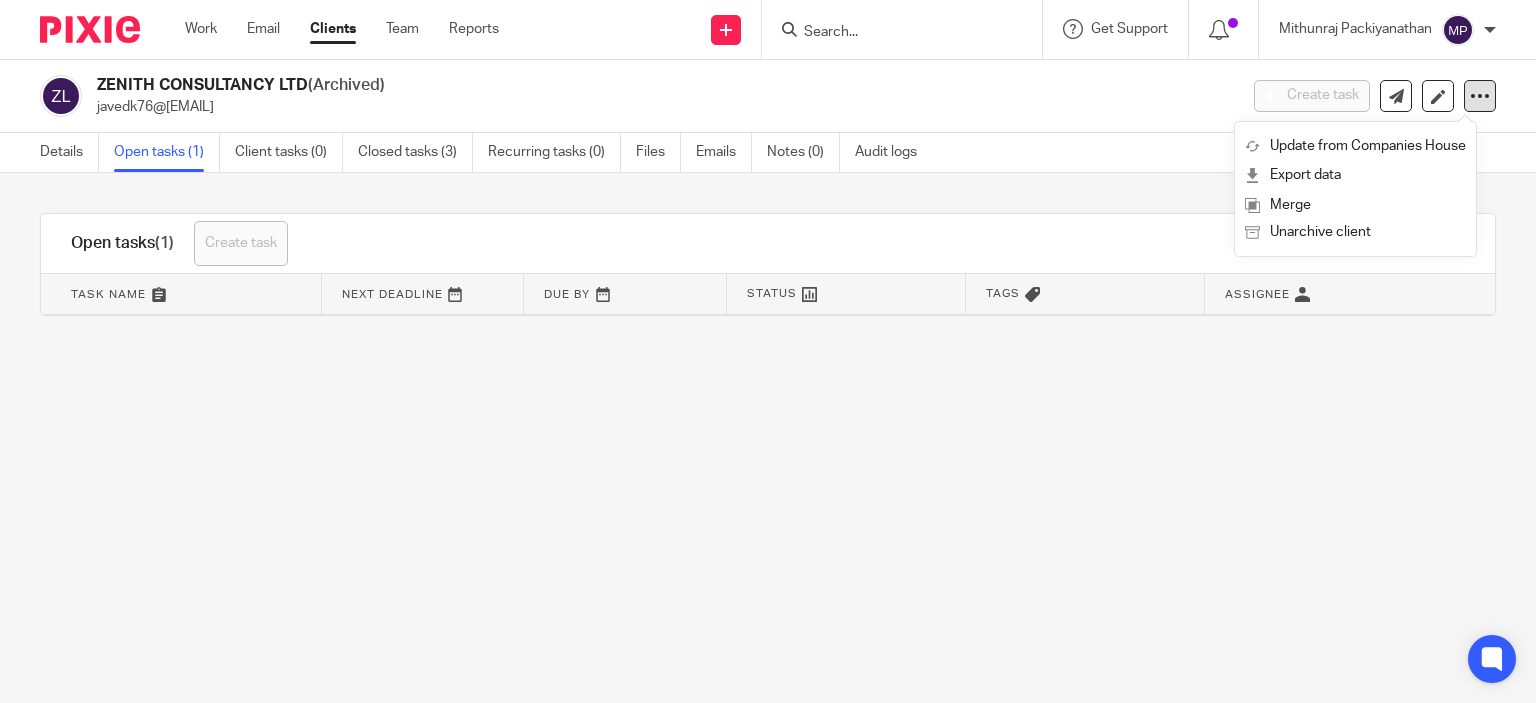 click at bounding box center [1480, 96] 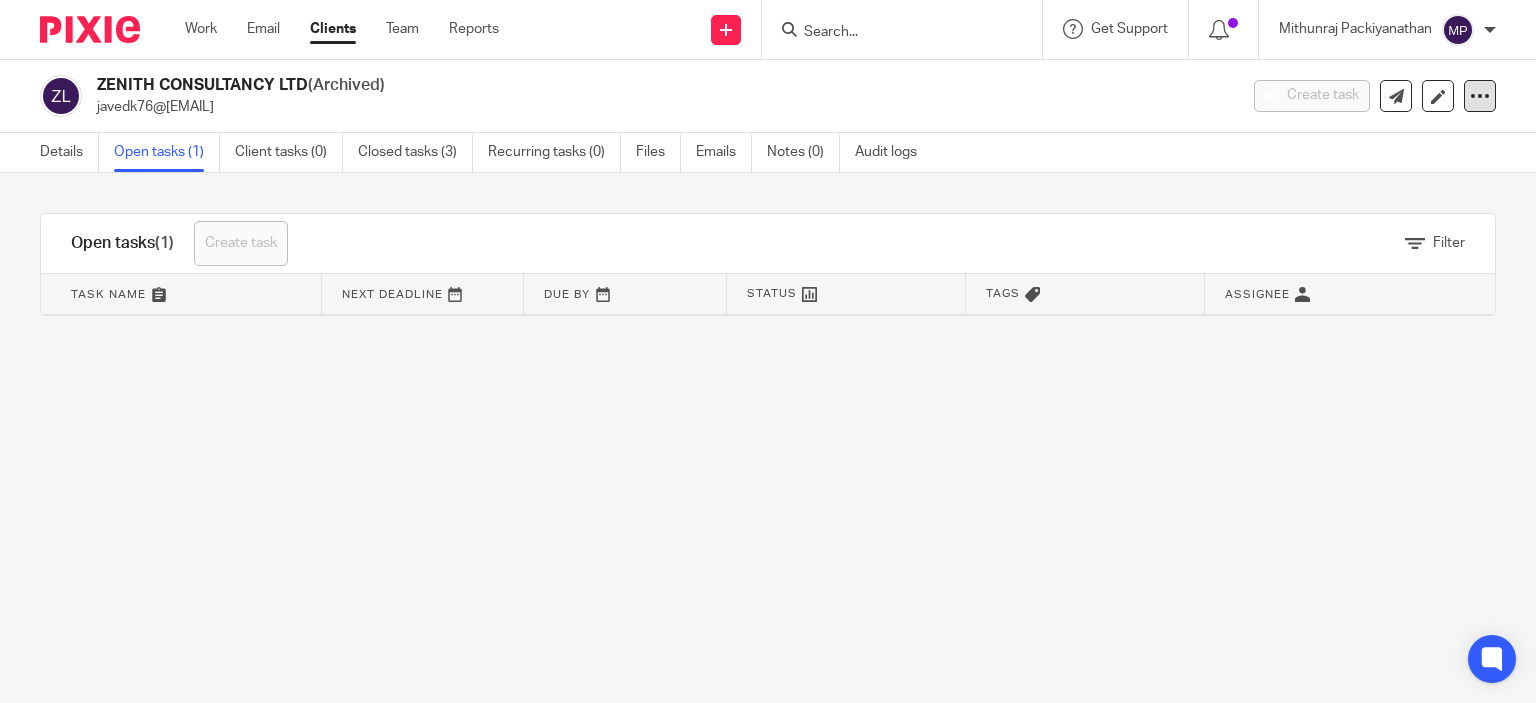 click at bounding box center (1480, 96) 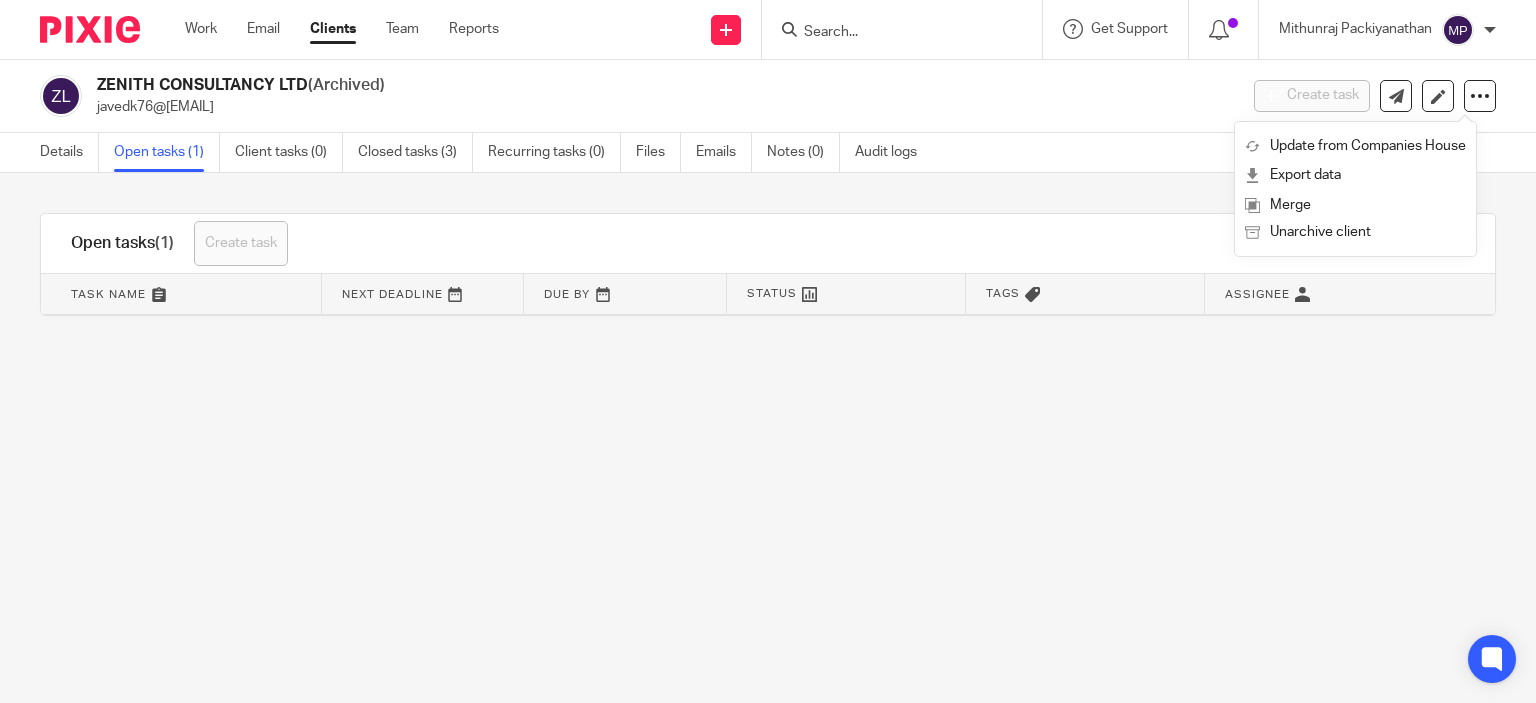 click on "ZENITH CONSULTANCY LTD
(Archived)
javedk76@gmail.com" at bounding box center [660, 96] 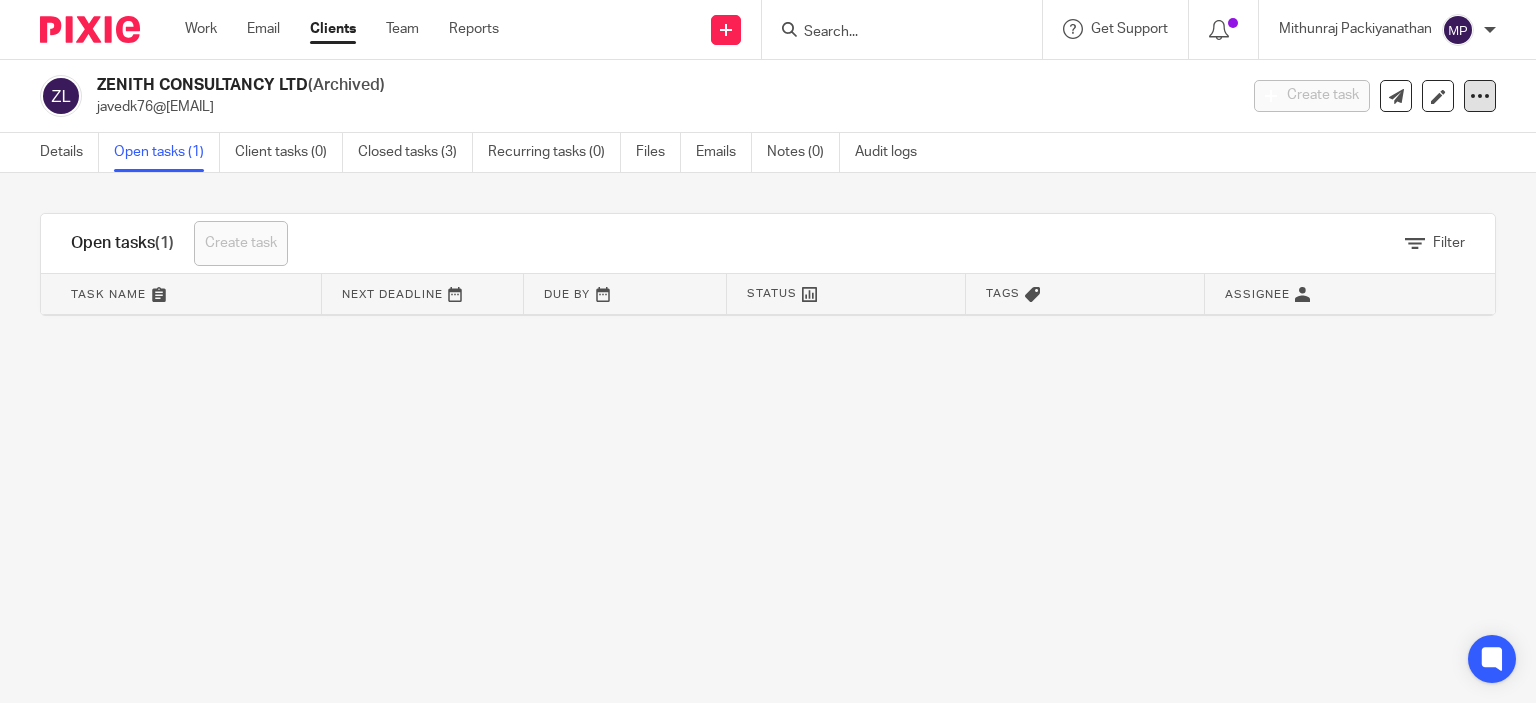 click at bounding box center [1480, 96] 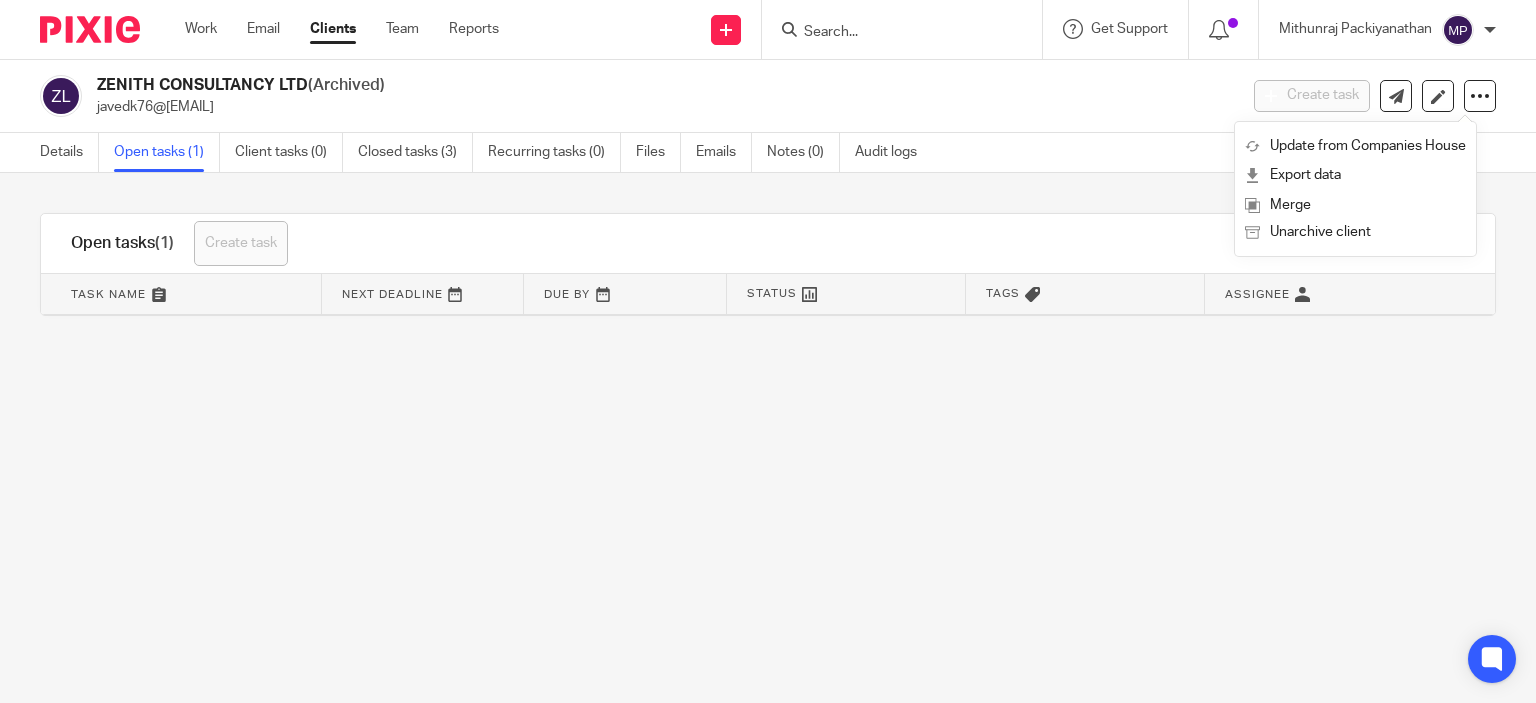 click on "[EMAIL]" at bounding box center [660, 107] 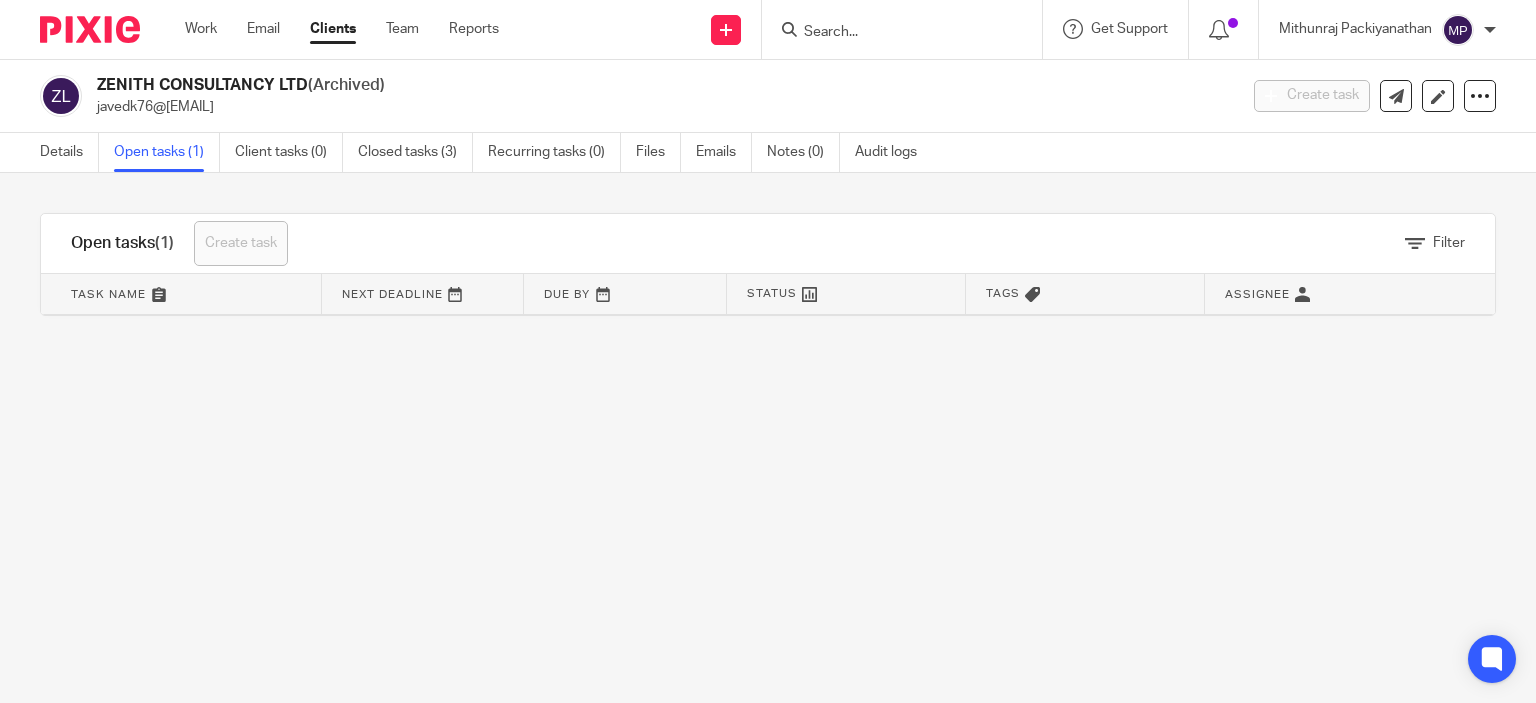 click at bounding box center [892, 33] 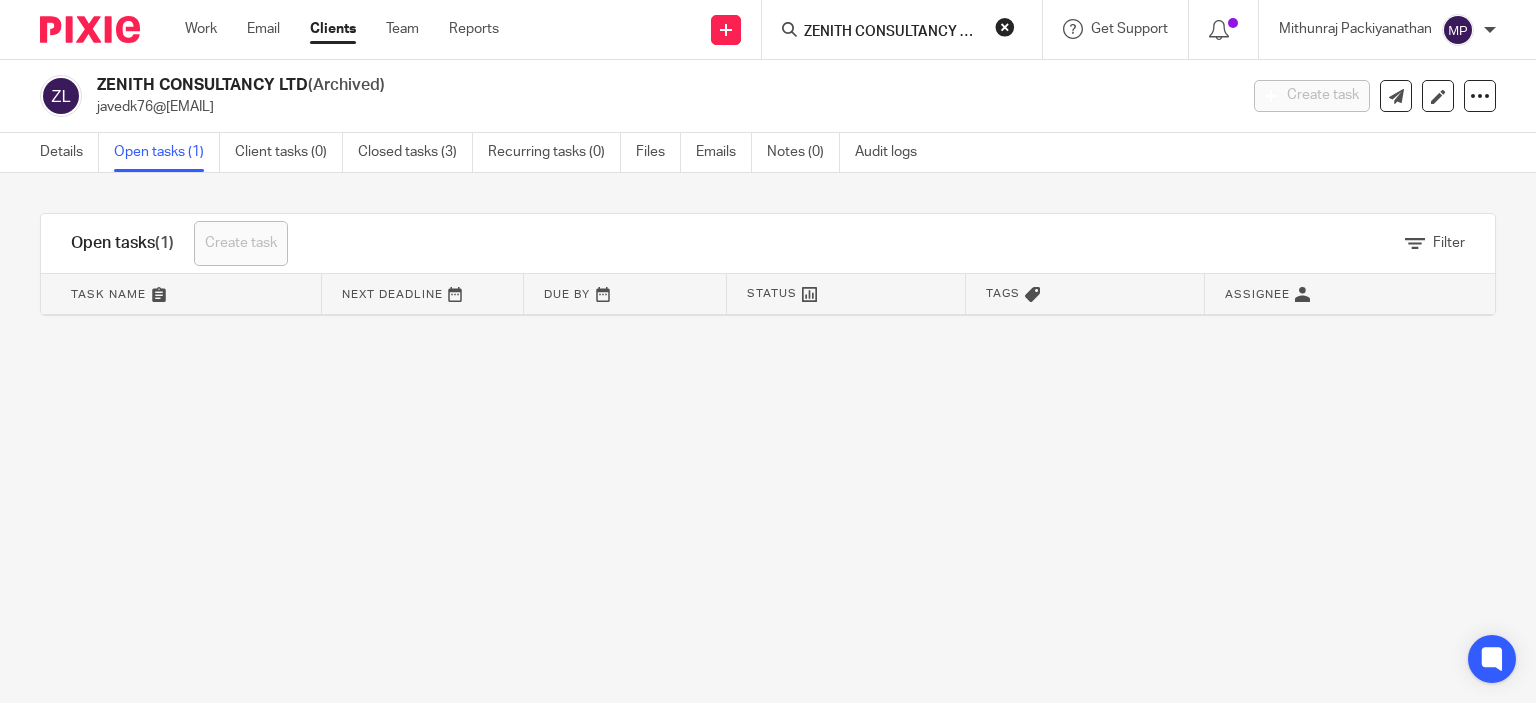 scroll, scrollTop: 0, scrollLeft: 32, axis: horizontal 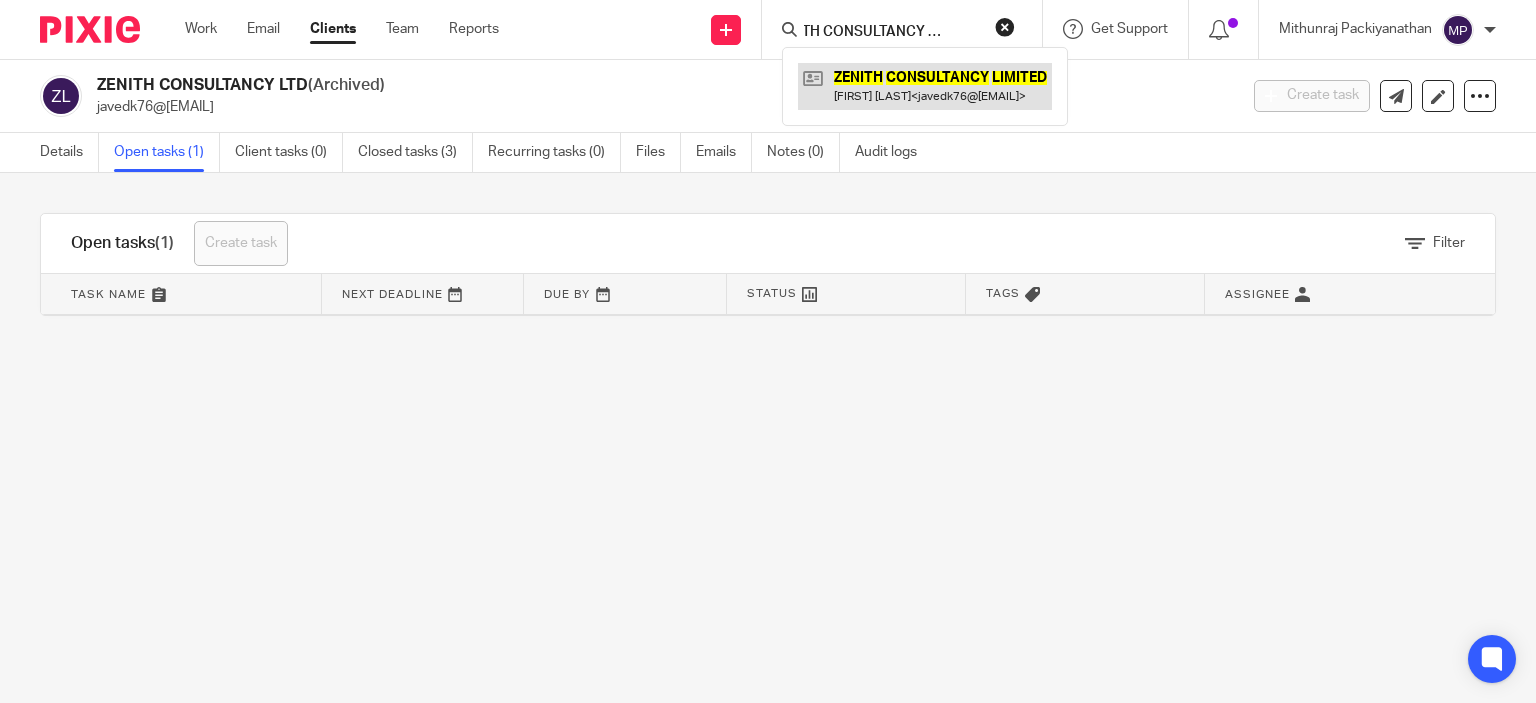 type on "ZENITH CONSULTANCY LIMITED" 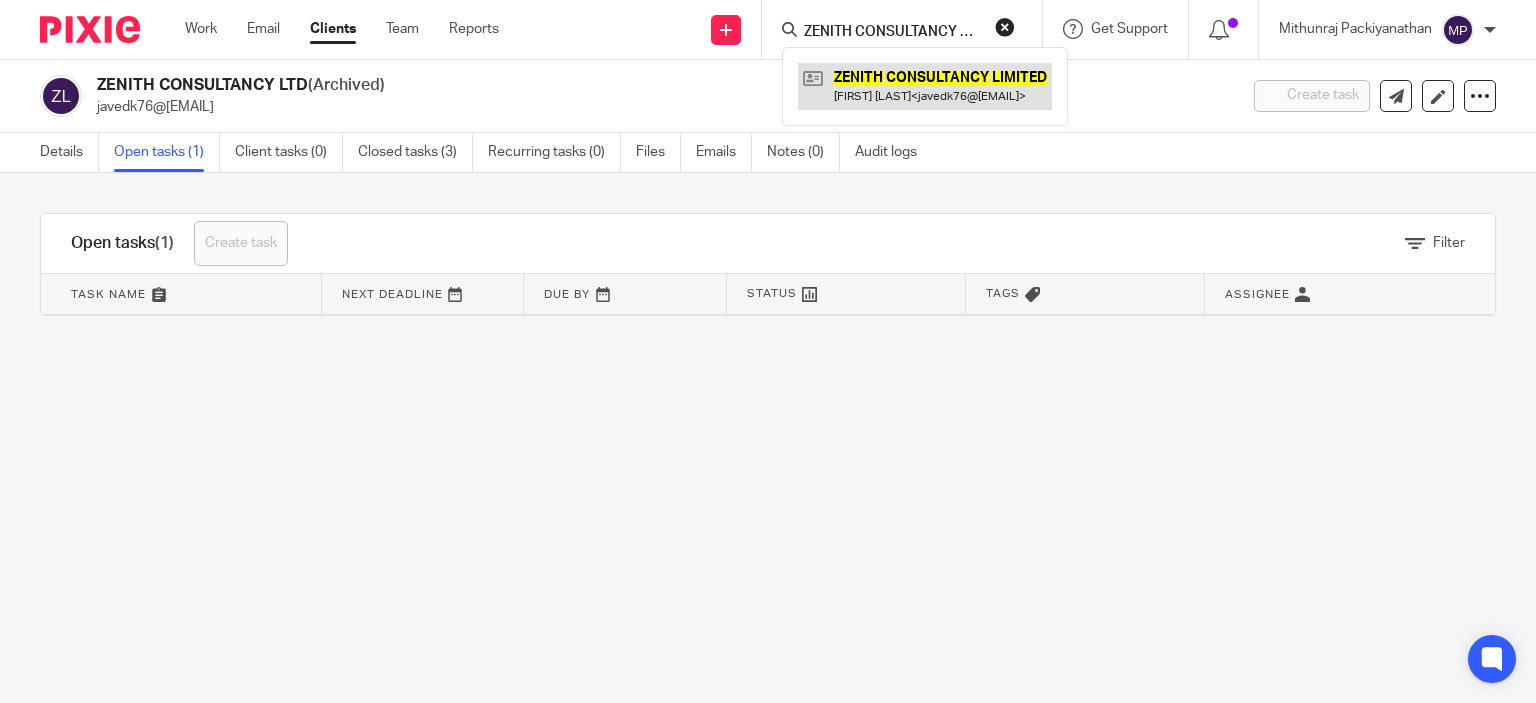 click at bounding box center [925, 86] 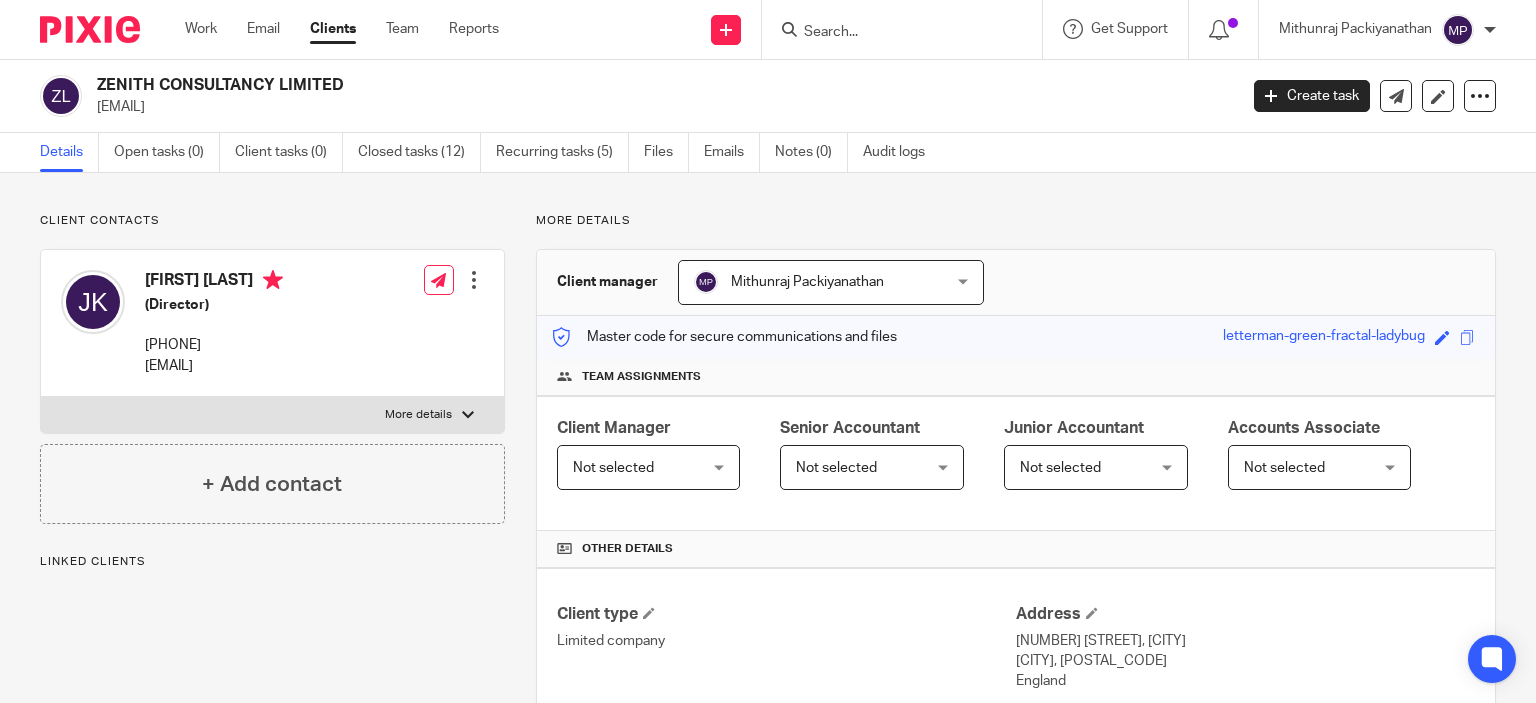 scroll, scrollTop: 0, scrollLeft: 0, axis: both 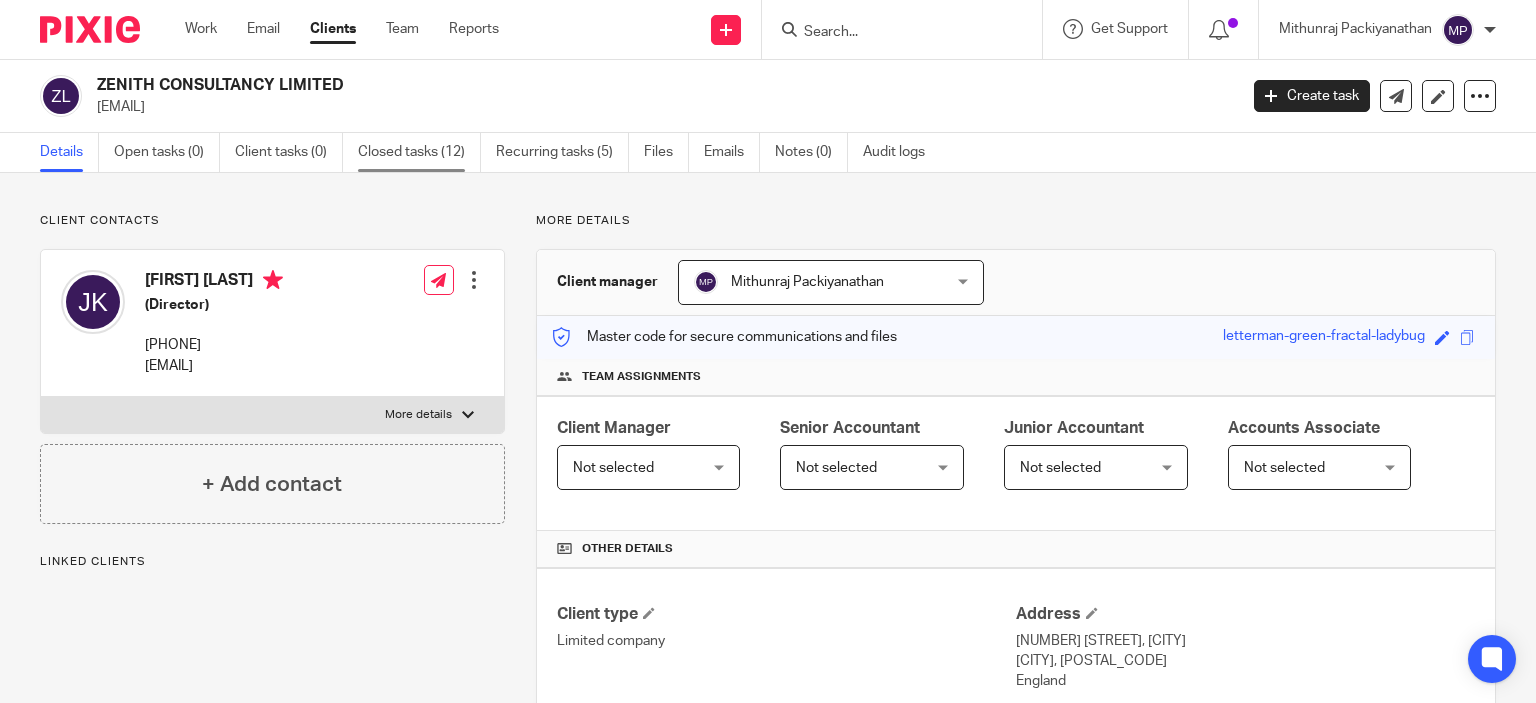 click on "Closed tasks (12)" at bounding box center (419, 152) 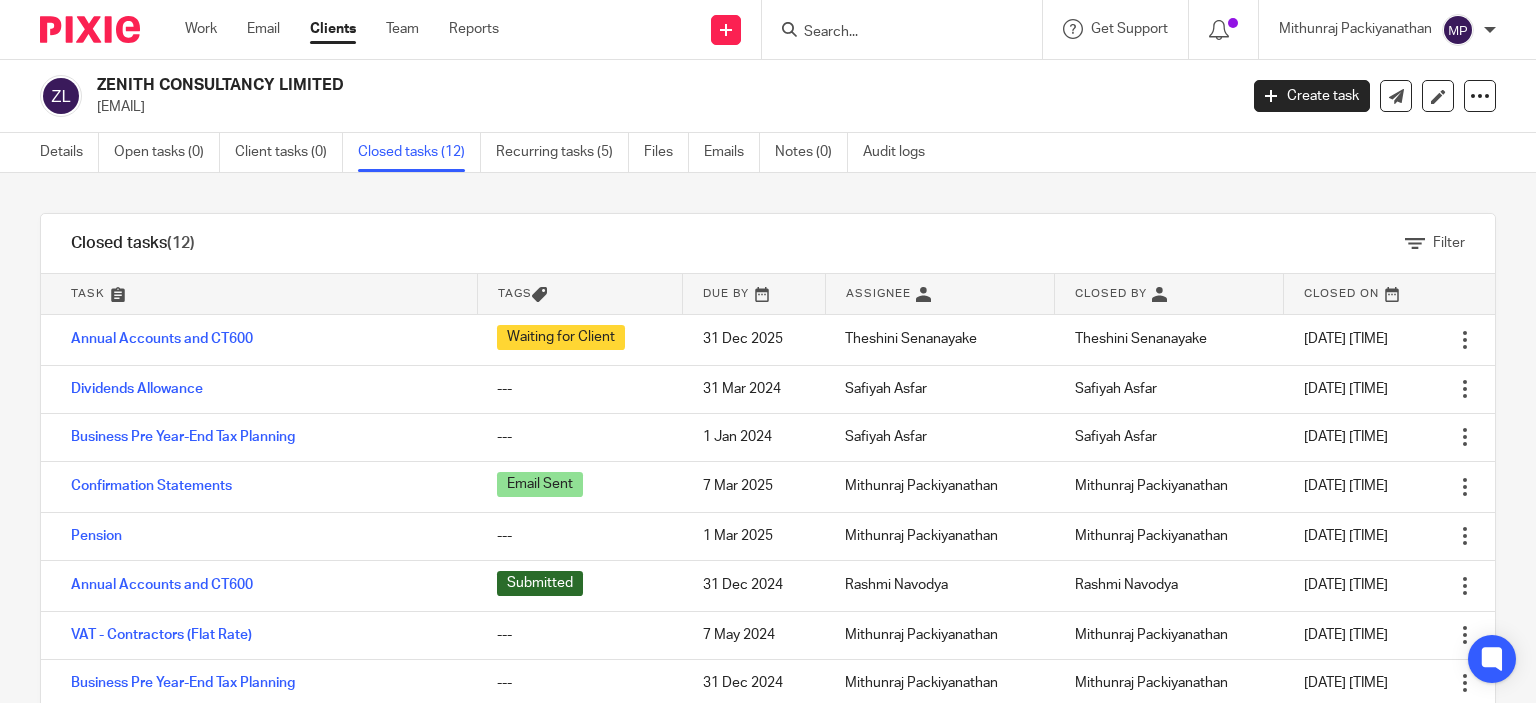 scroll, scrollTop: 0, scrollLeft: 0, axis: both 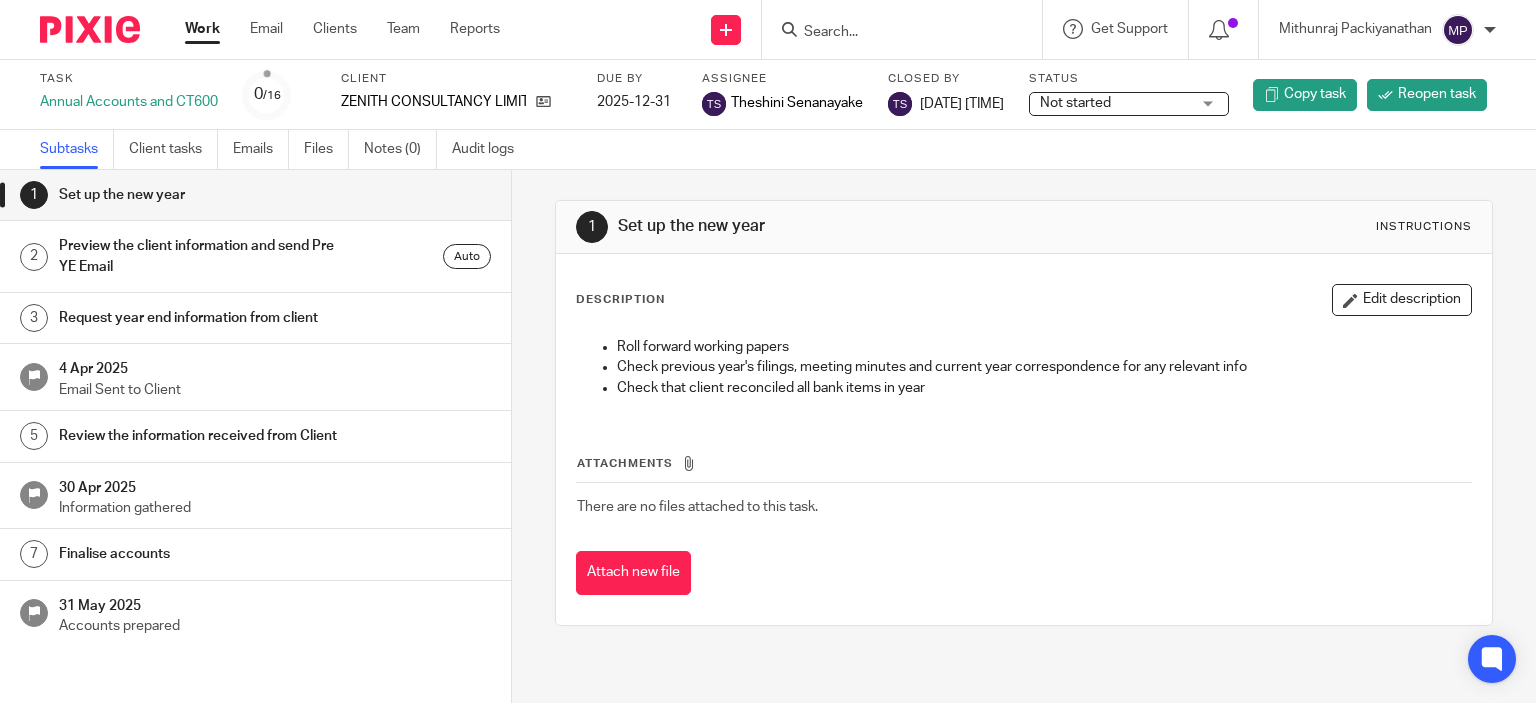 click on "Not started
Not started" at bounding box center (1129, 104) 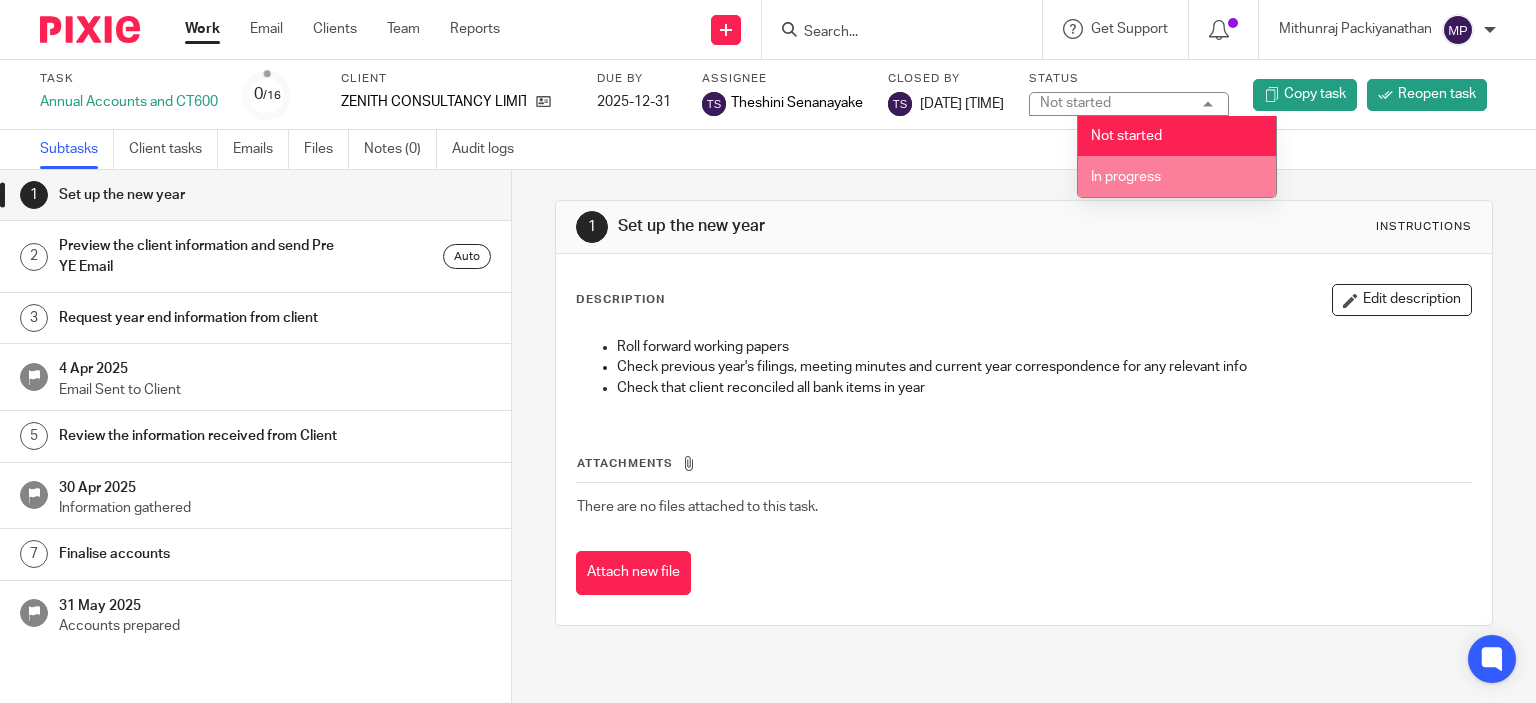 click on "In progress" at bounding box center (1177, 176) 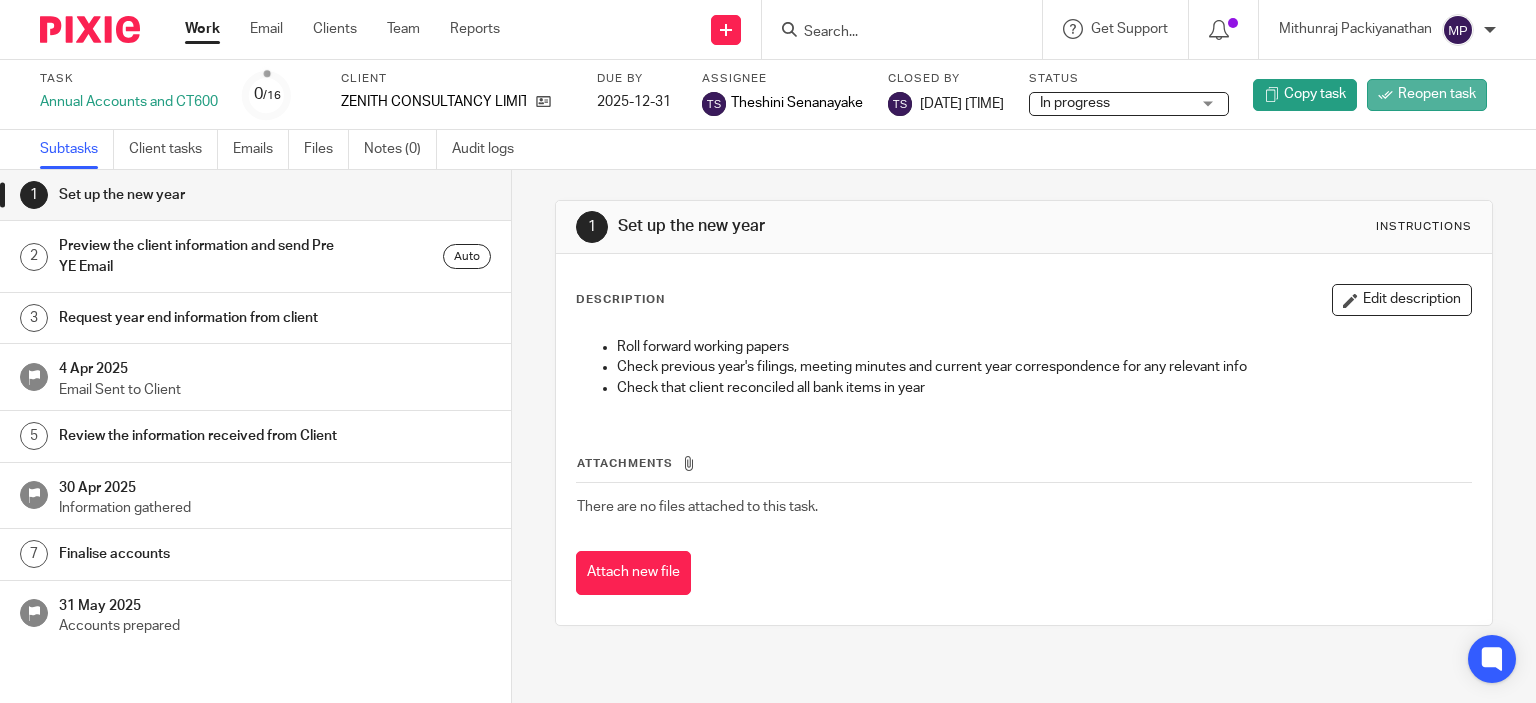 click at bounding box center (1385, 94) 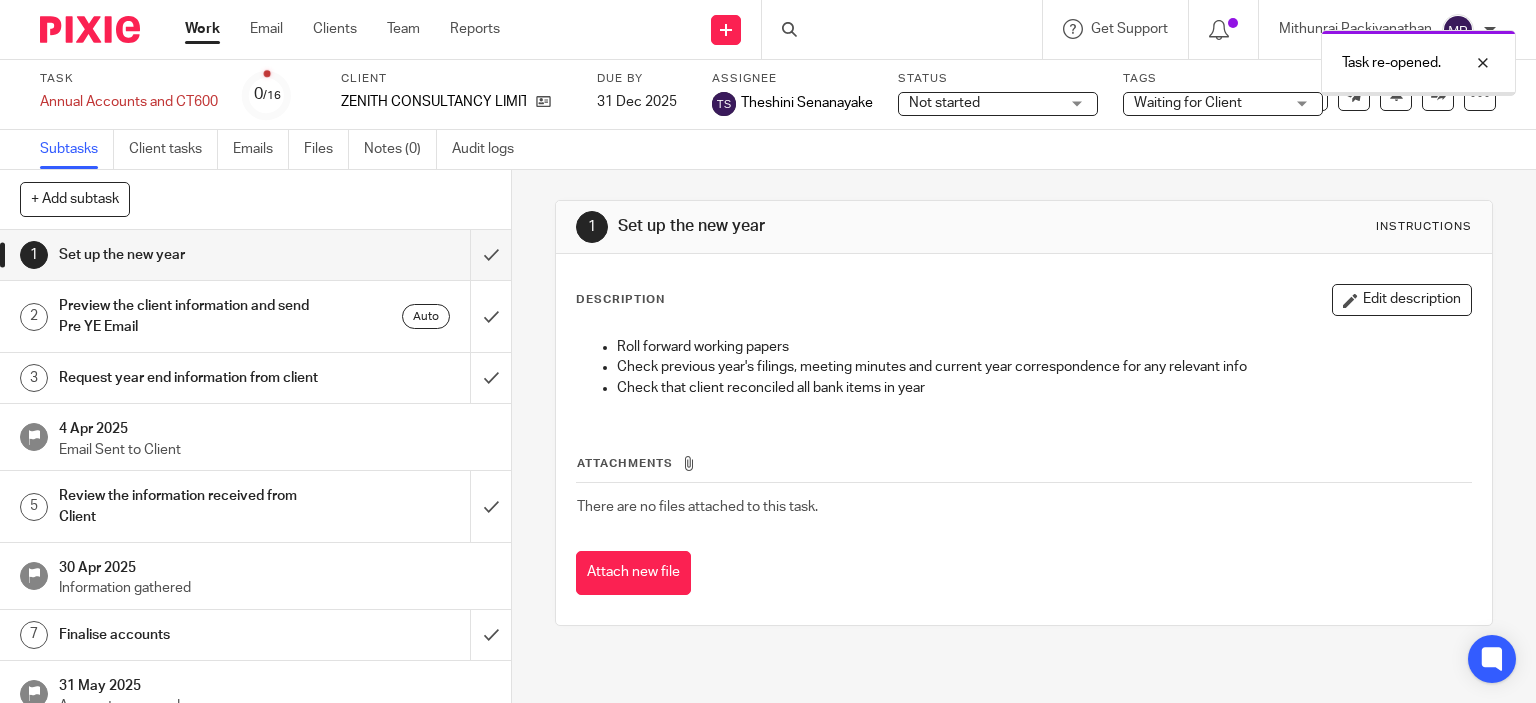 scroll, scrollTop: 0, scrollLeft: 0, axis: both 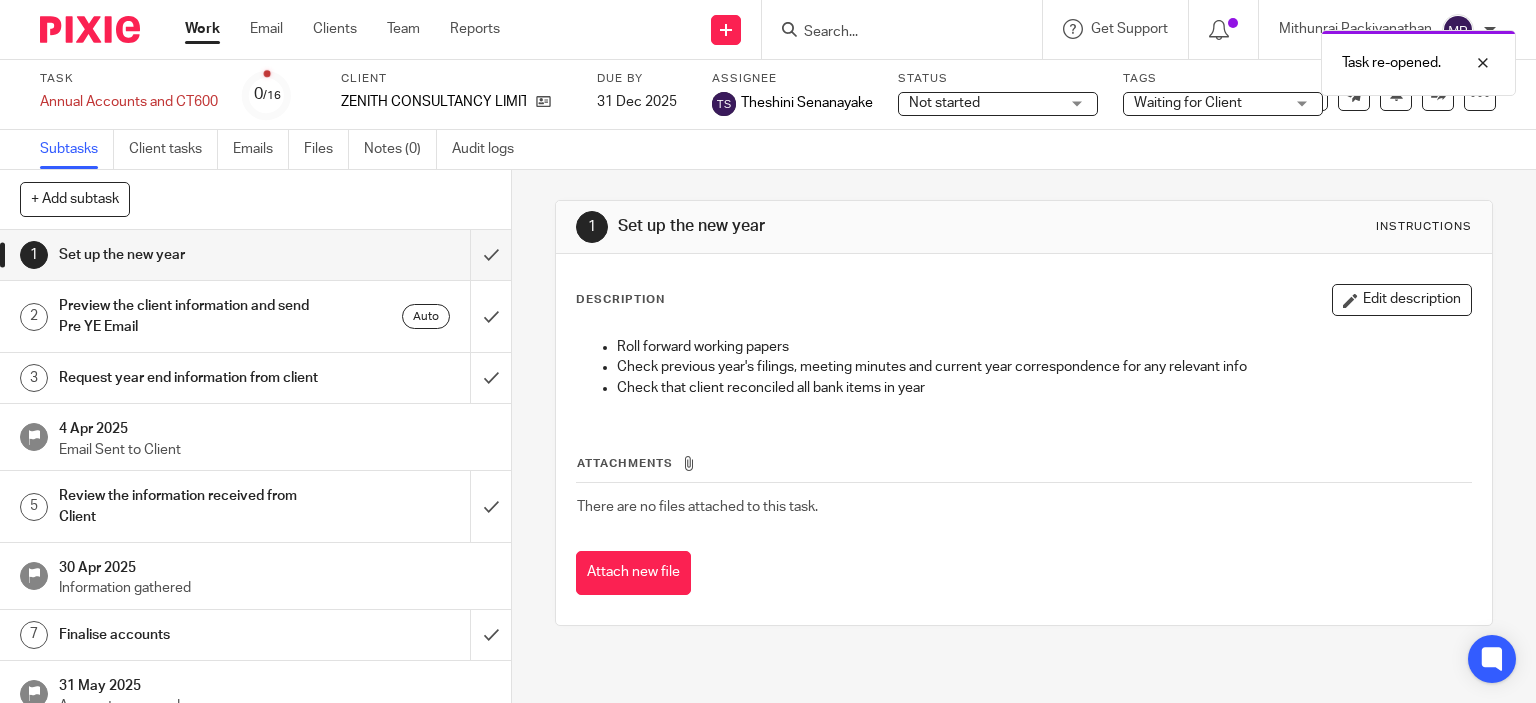 click on "Waiting for Client" at bounding box center (1188, 103) 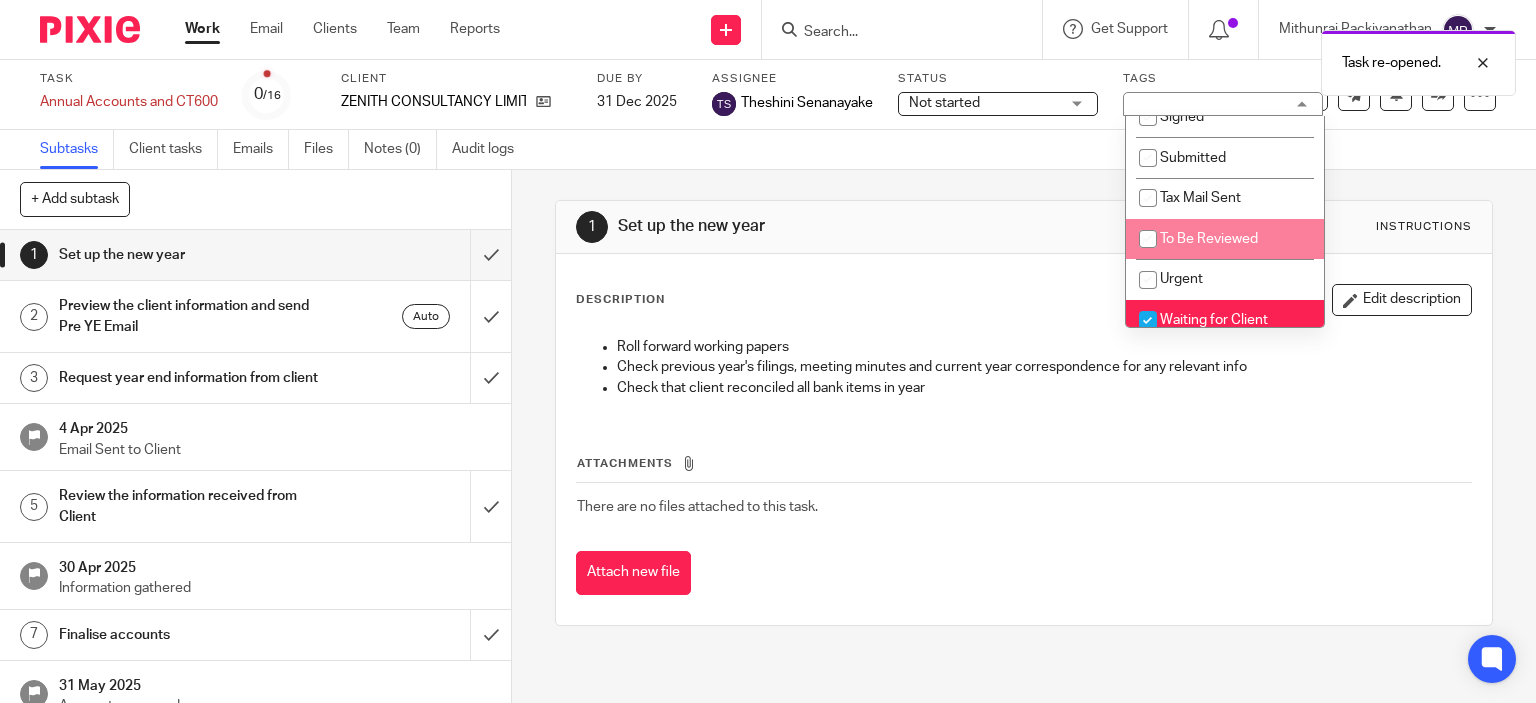 scroll, scrollTop: 102, scrollLeft: 0, axis: vertical 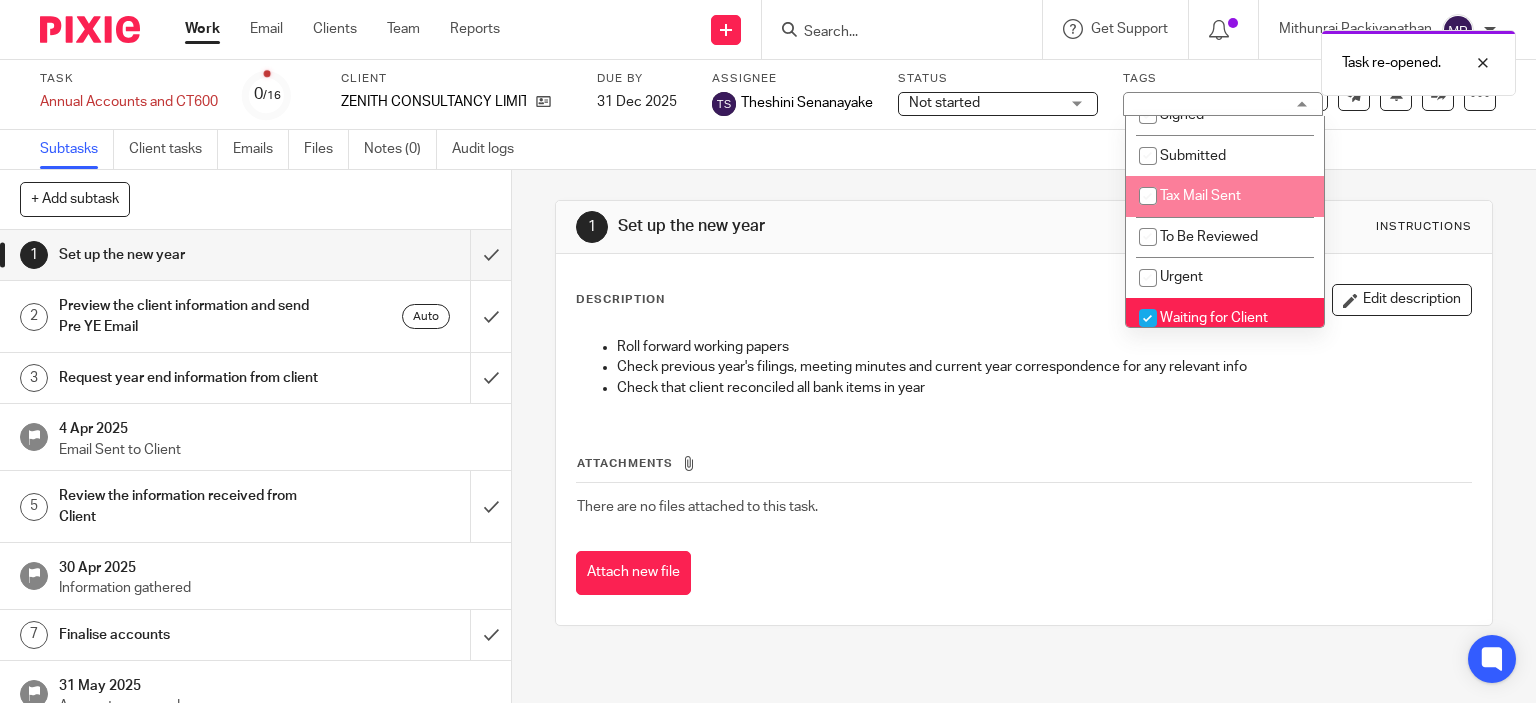 click on "Tax Mail Sent" at bounding box center [1225, 196] 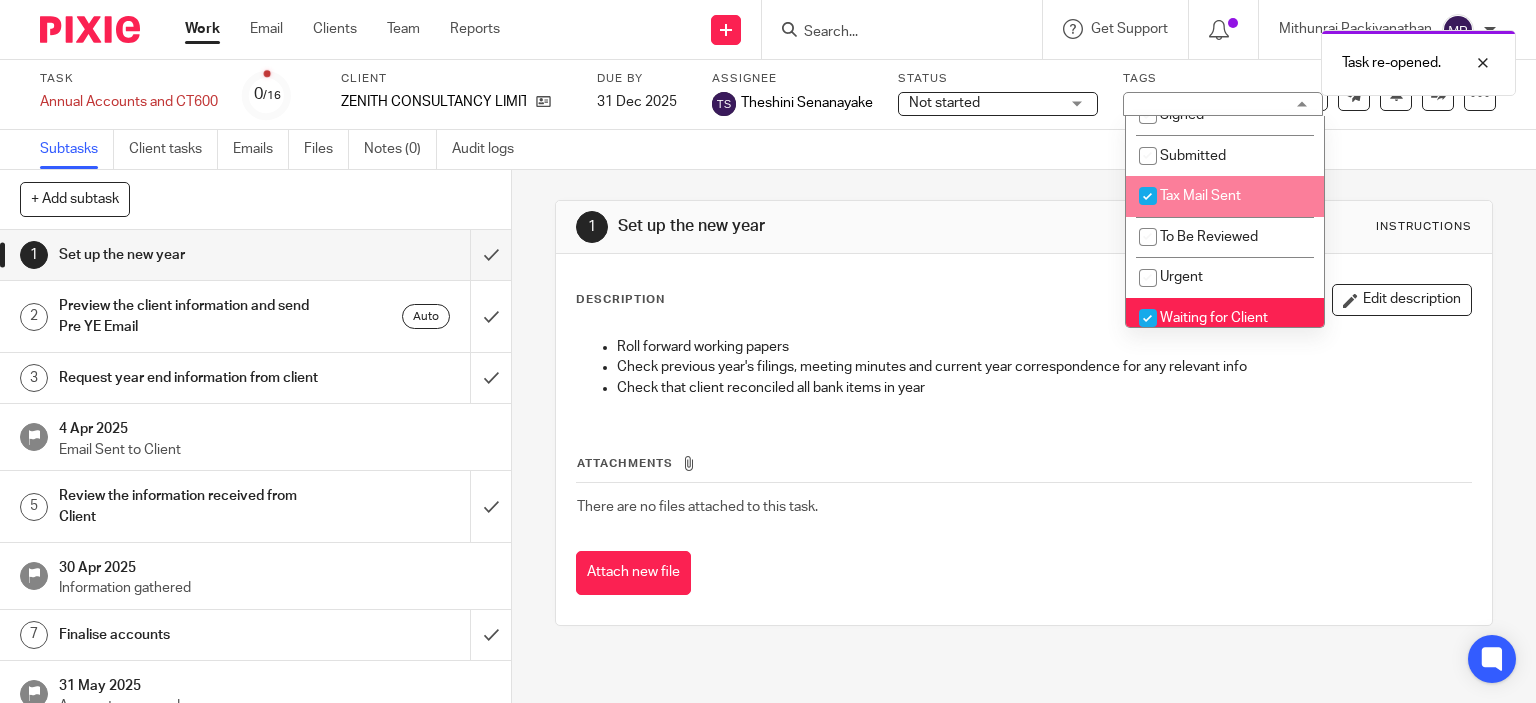 checkbox on "true" 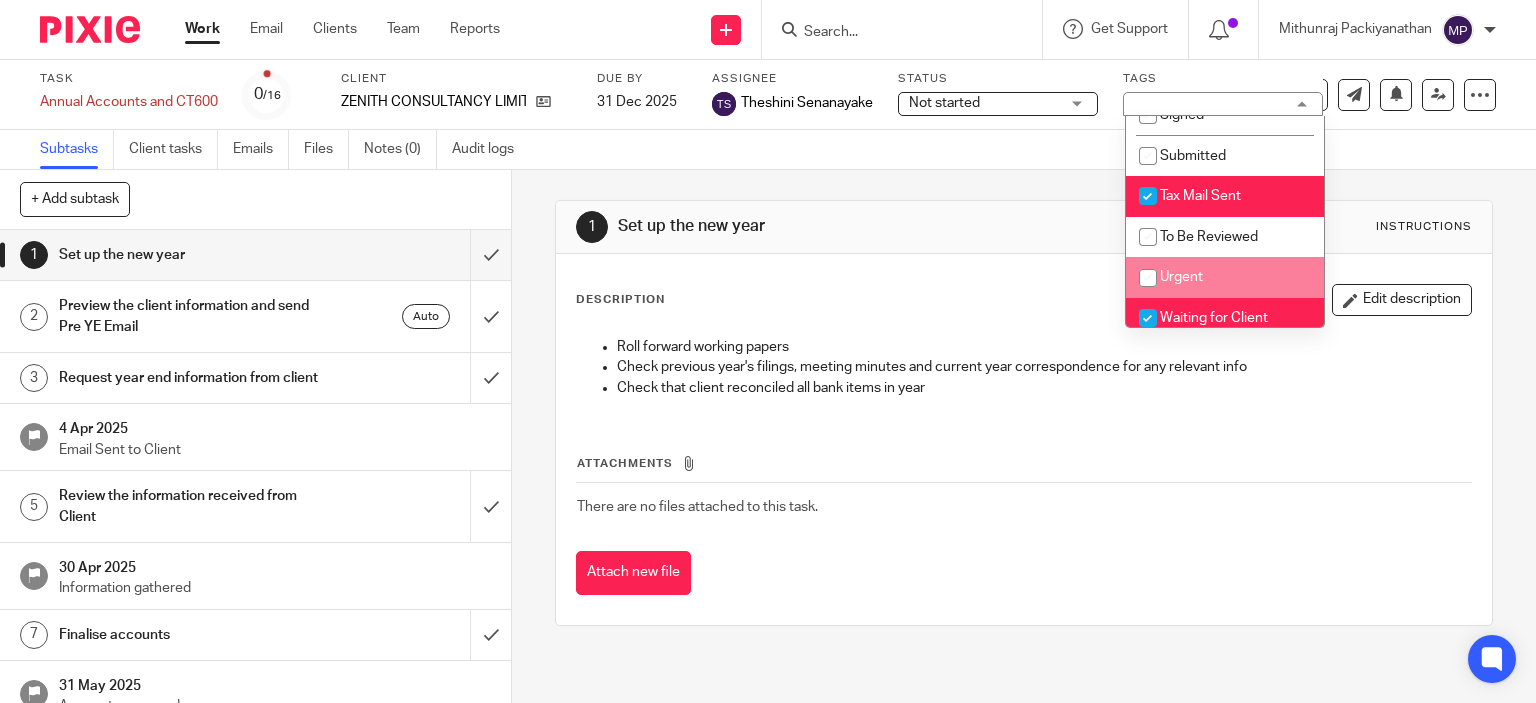 scroll, scrollTop: 164, scrollLeft: 0, axis: vertical 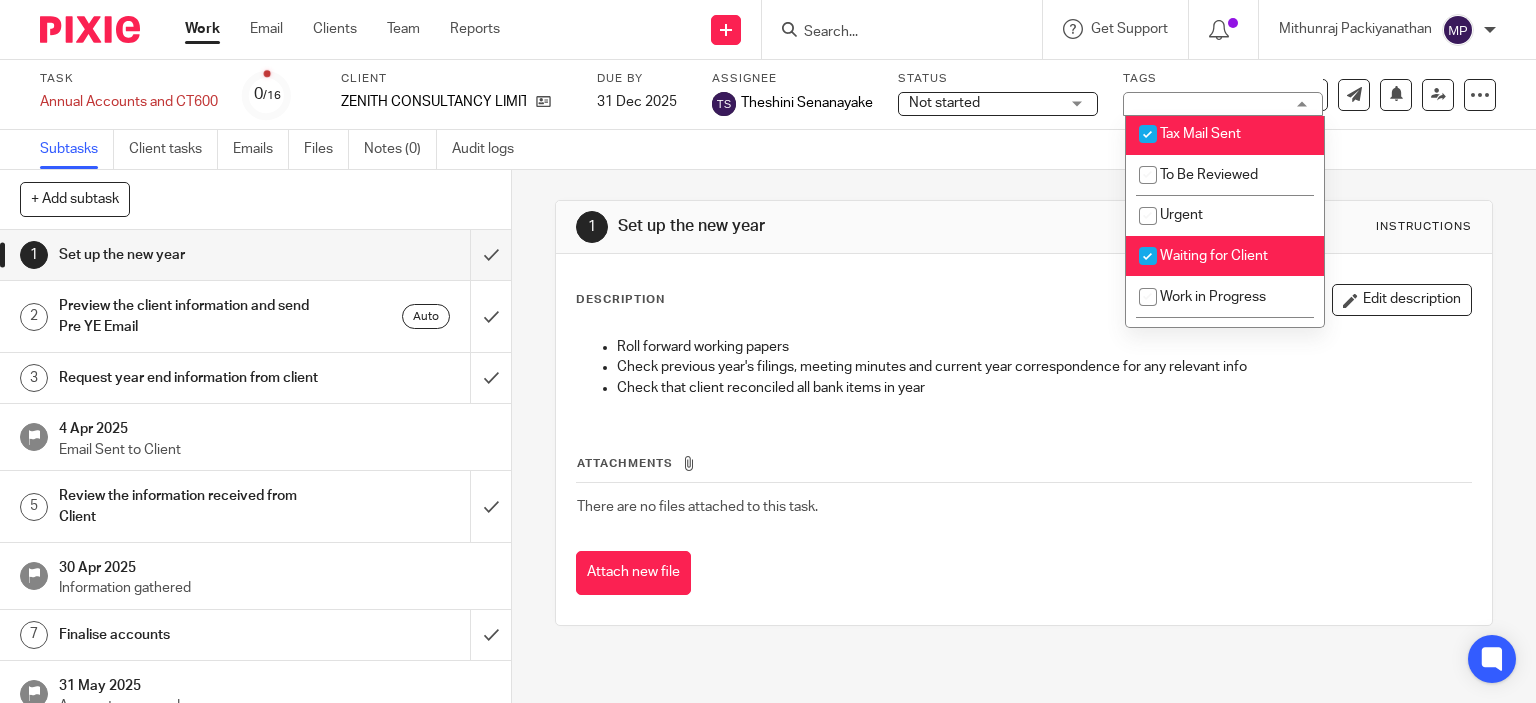 click on "Waiting for Client" at bounding box center (1214, 256) 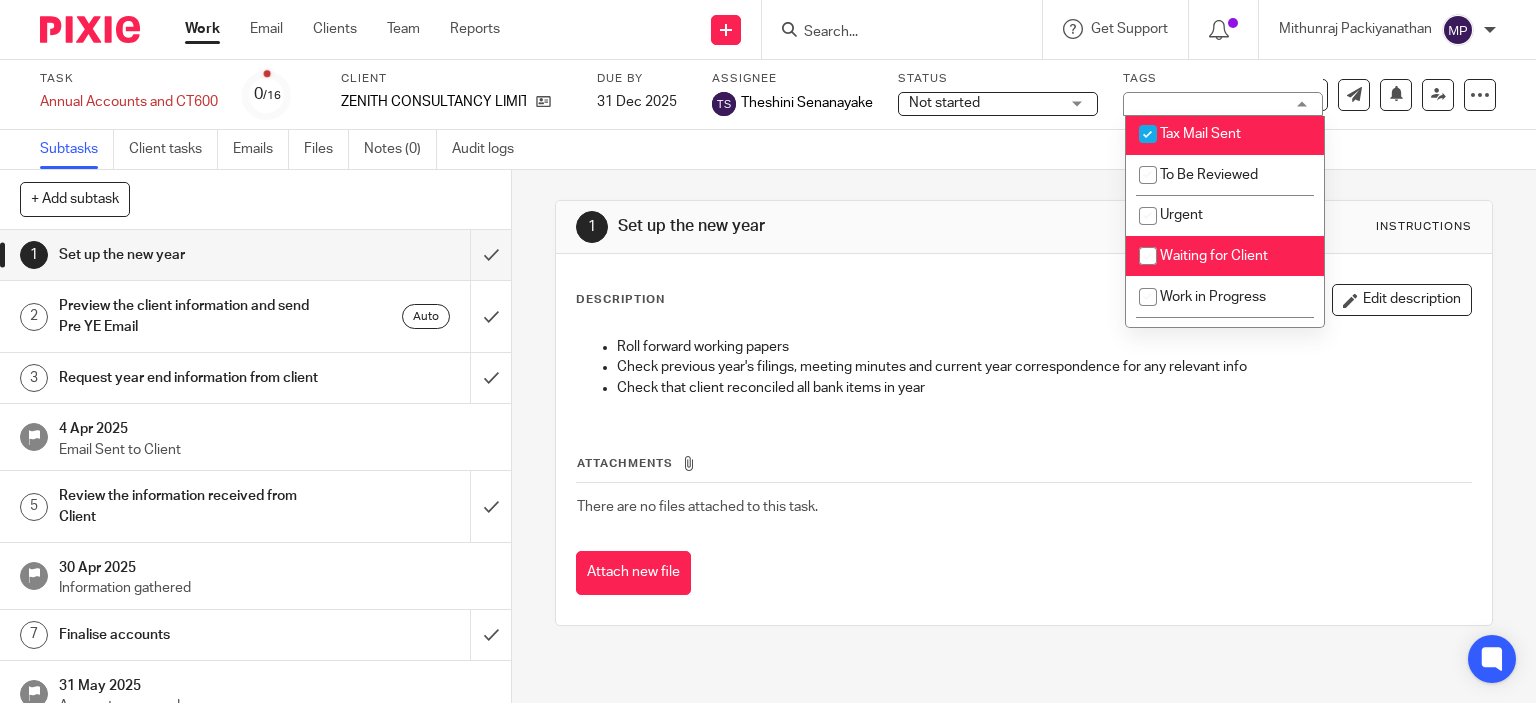 checkbox on "false" 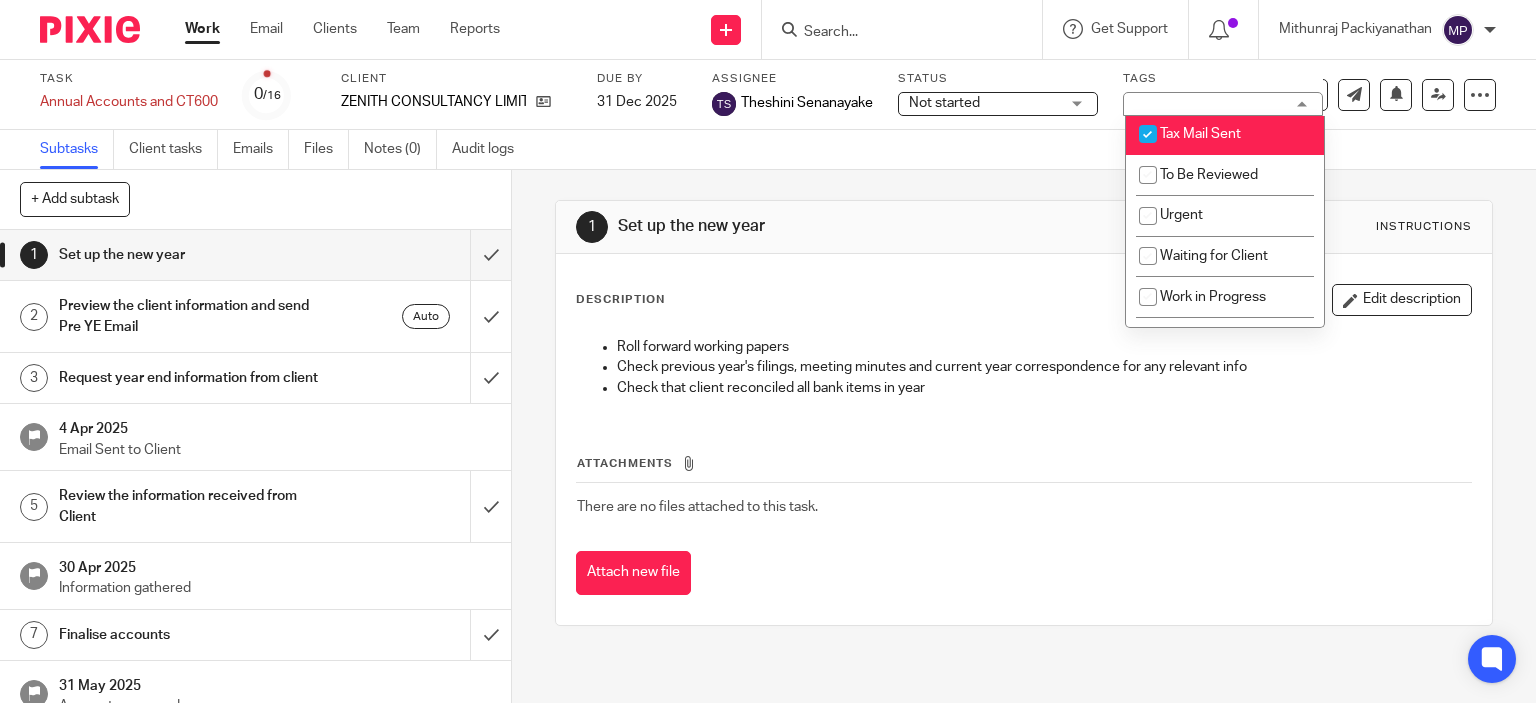 click on "Subtasks
Client tasks
Emails
Files
Notes (0)
Audit logs" at bounding box center [768, 150] 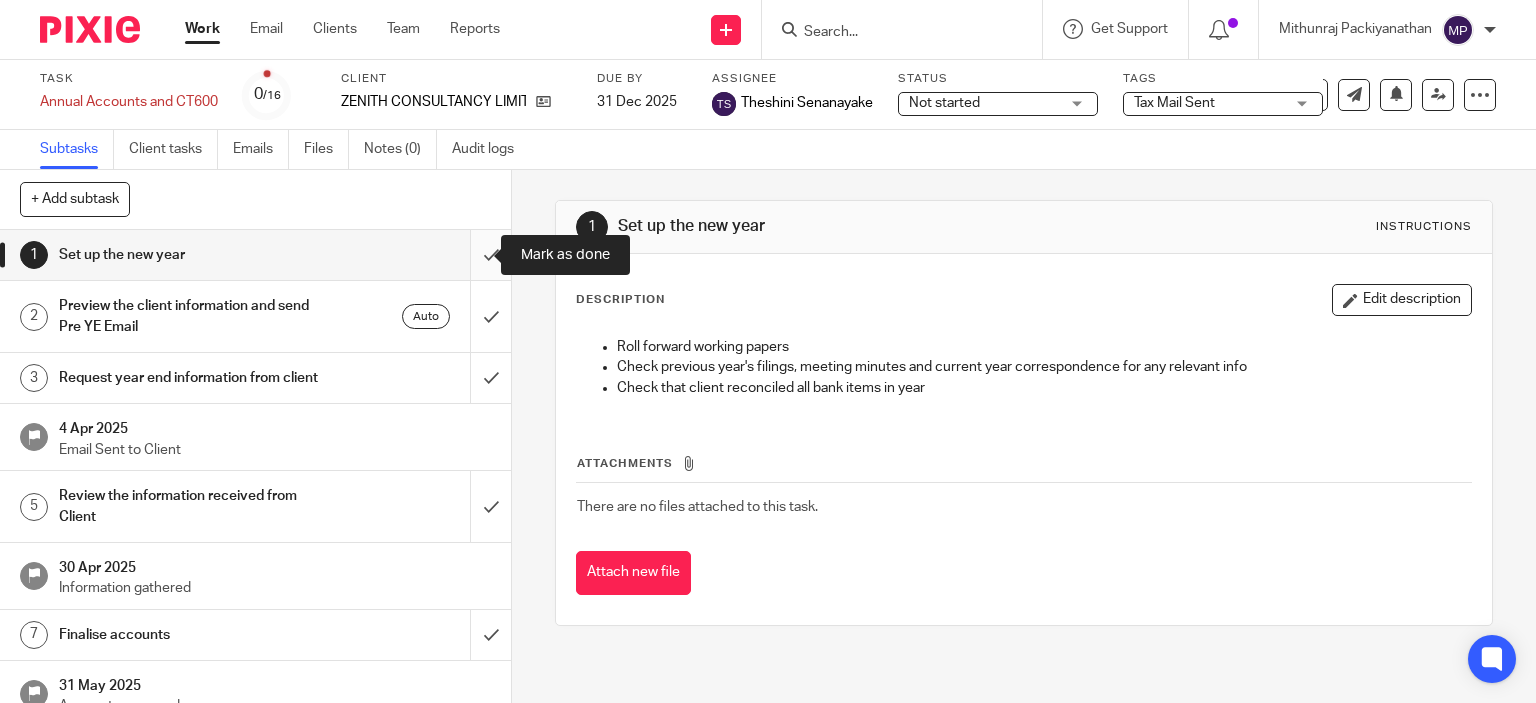 click at bounding box center (255, 255) 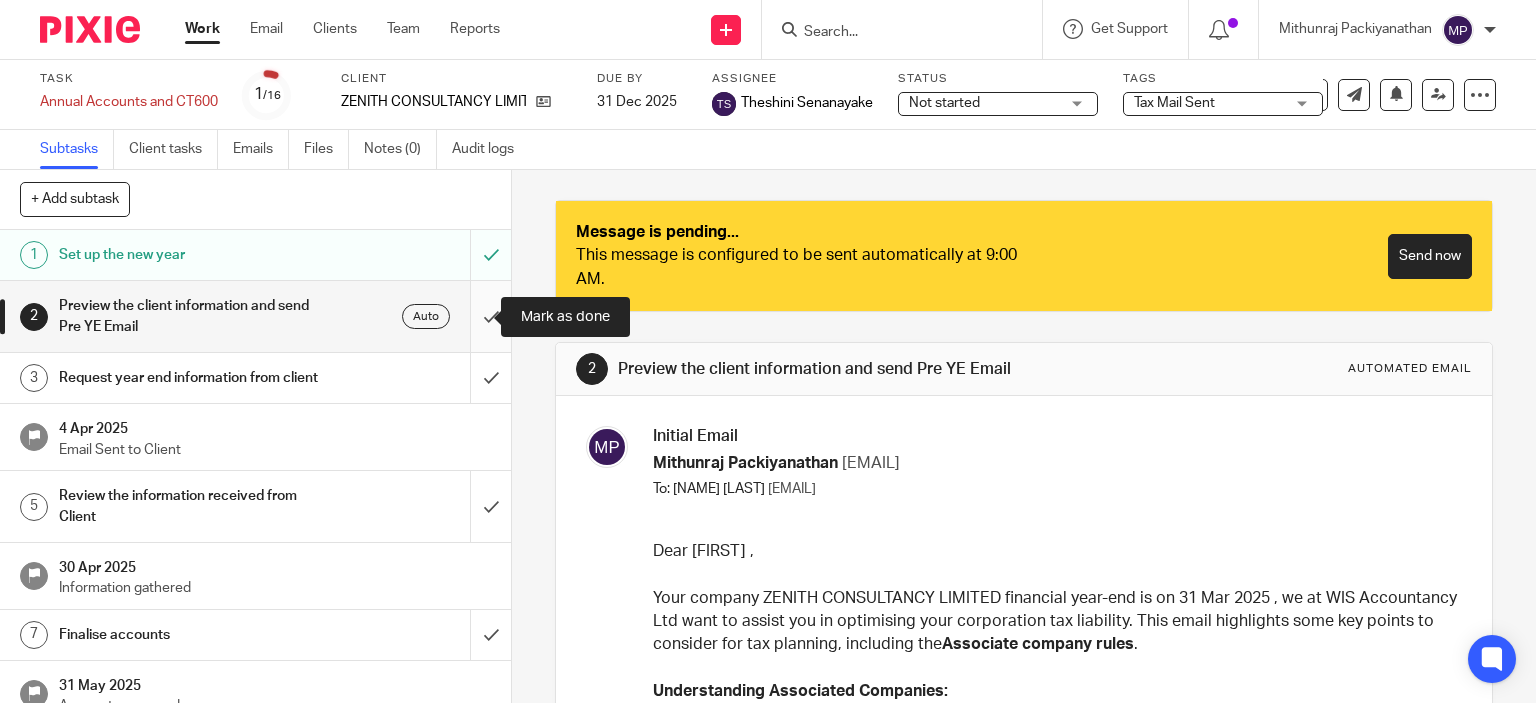 scroll, scrollTop: 0, scrollLeft: 0, axis: both 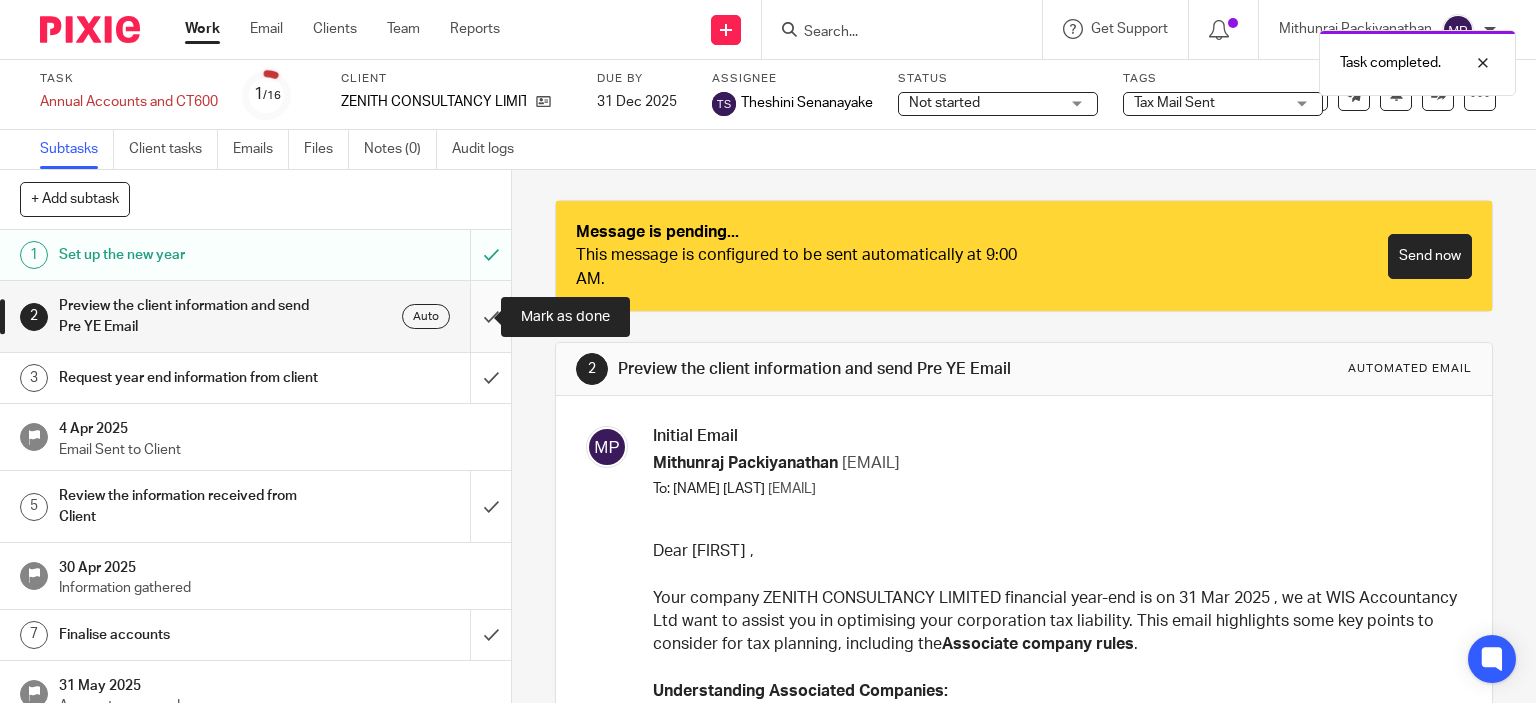 click at bounding box center (255, 316) 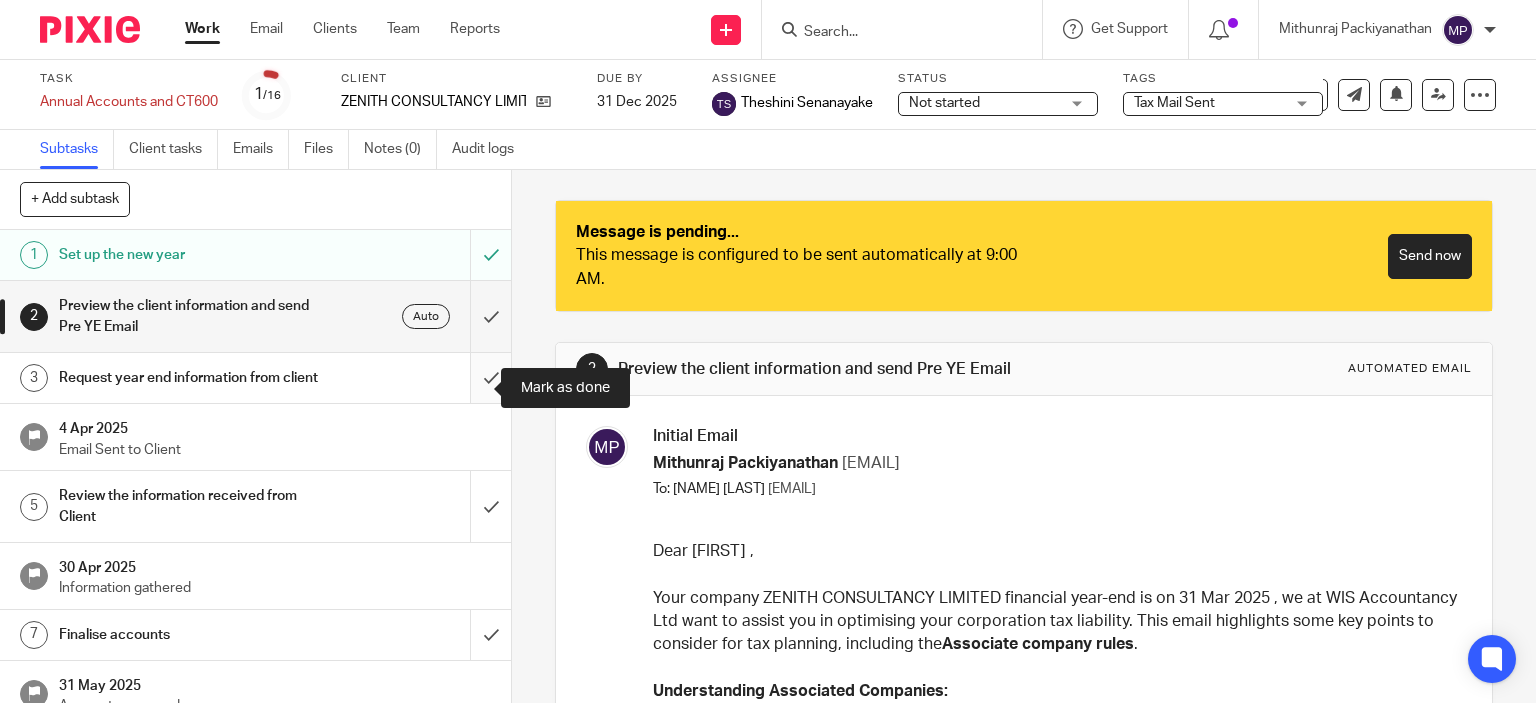 click at bounding box center (255, 378) 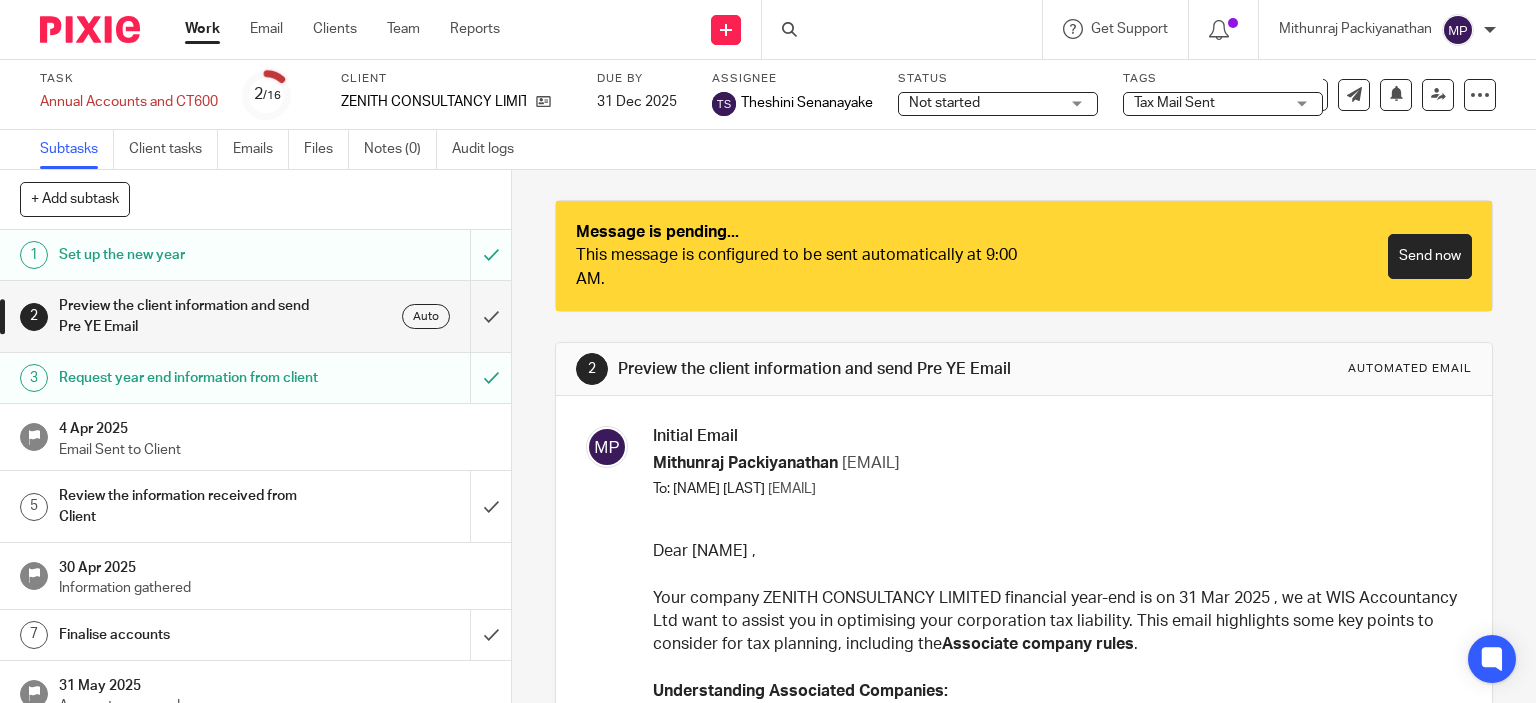 scroll, scrollTop: 0, scrollLeft: 0, axis: both 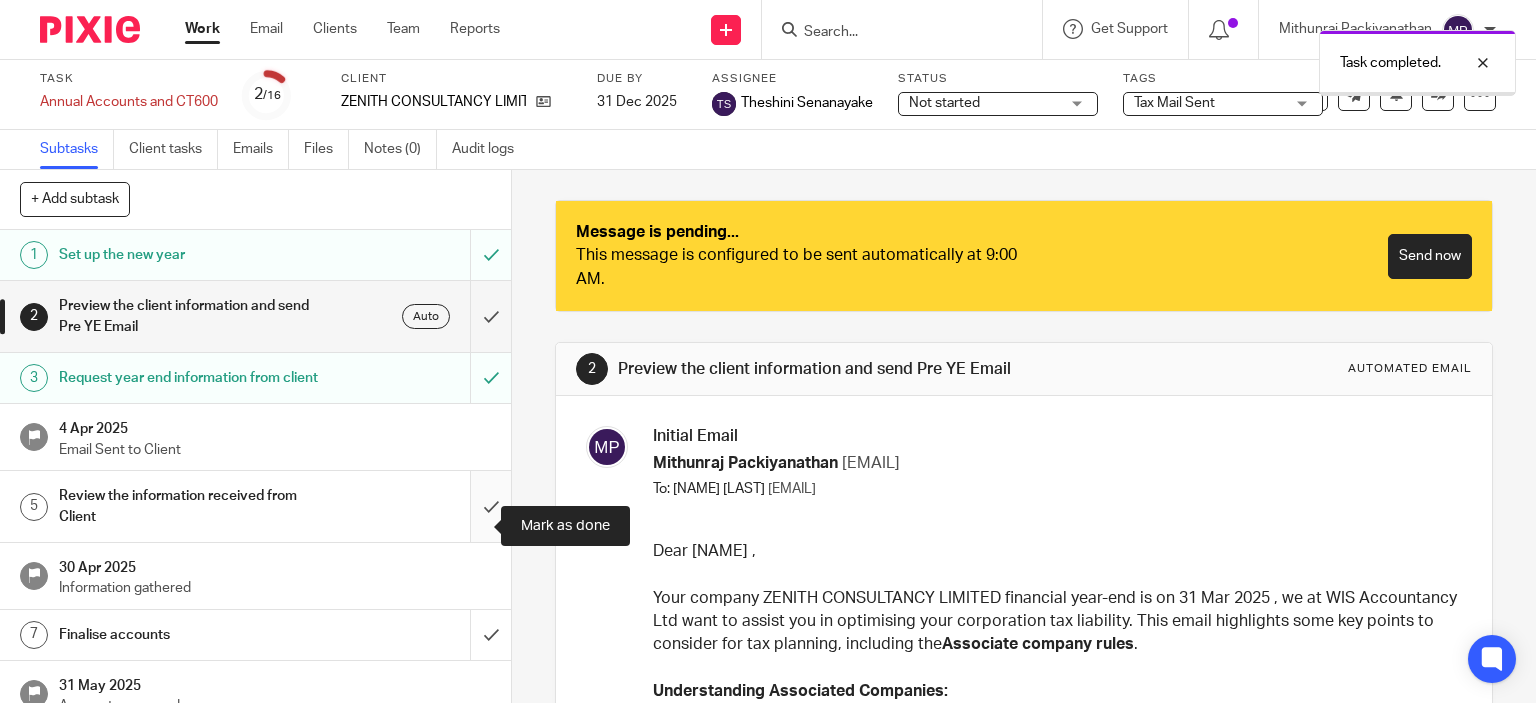 click at bounding box center [255, 506] 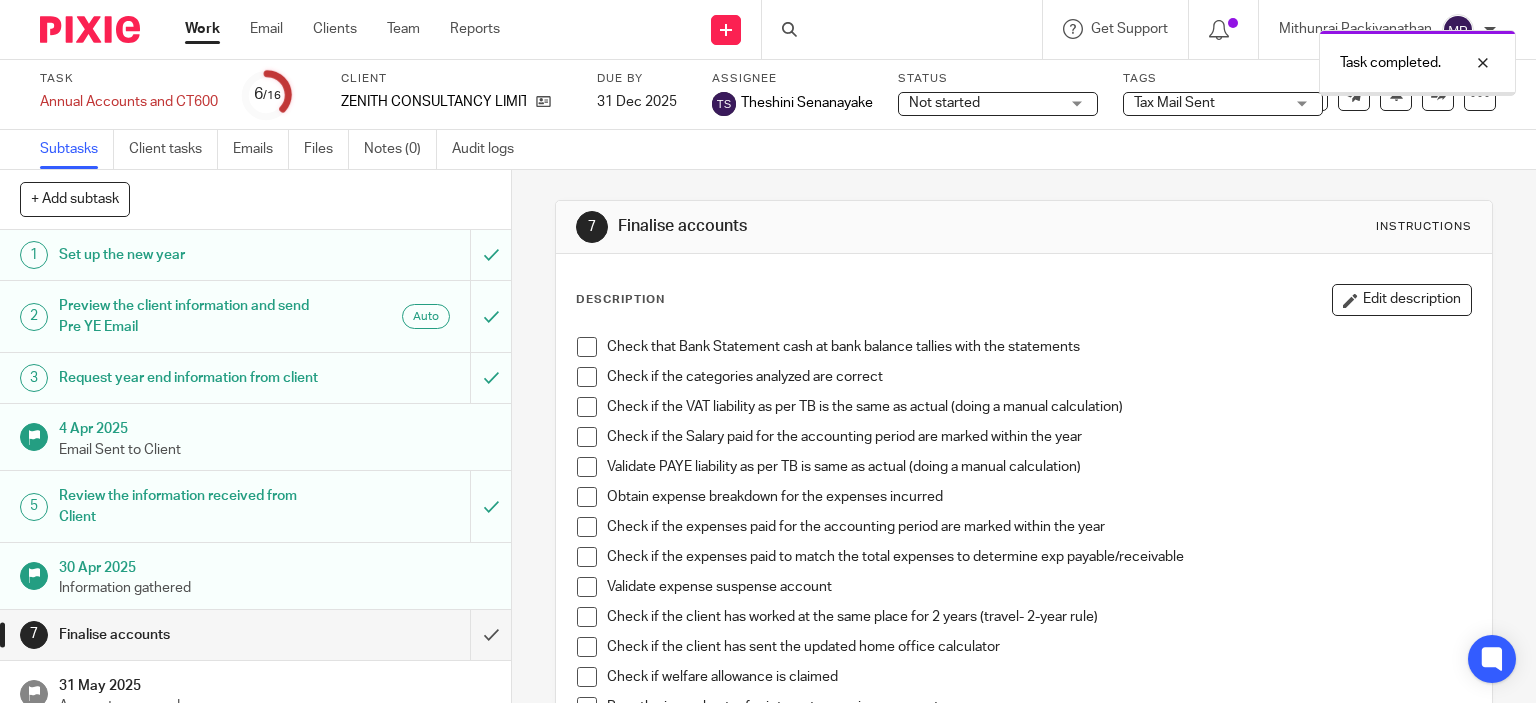 scroll, scrollTop: 0, scrollLeft: 0, axis: both 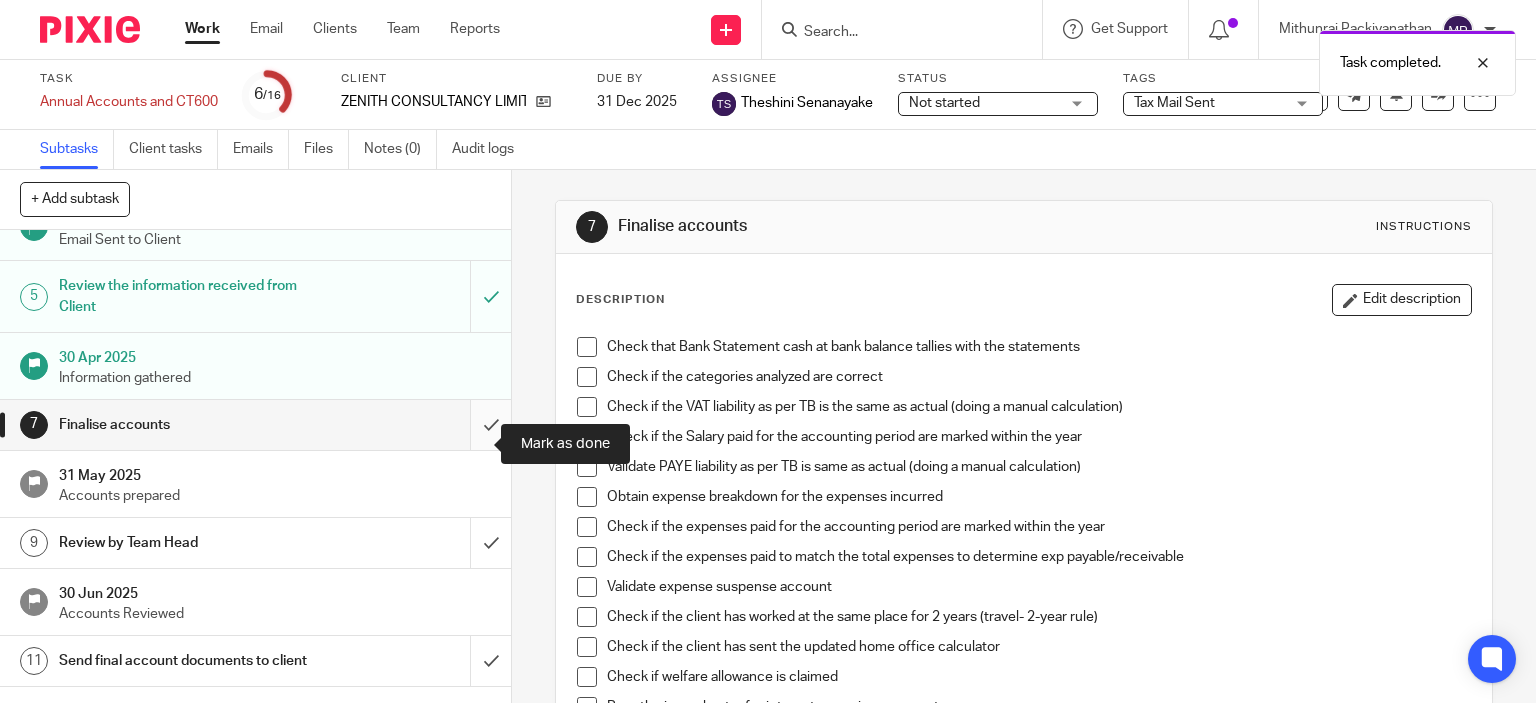 click at bounding box center [255, 425] 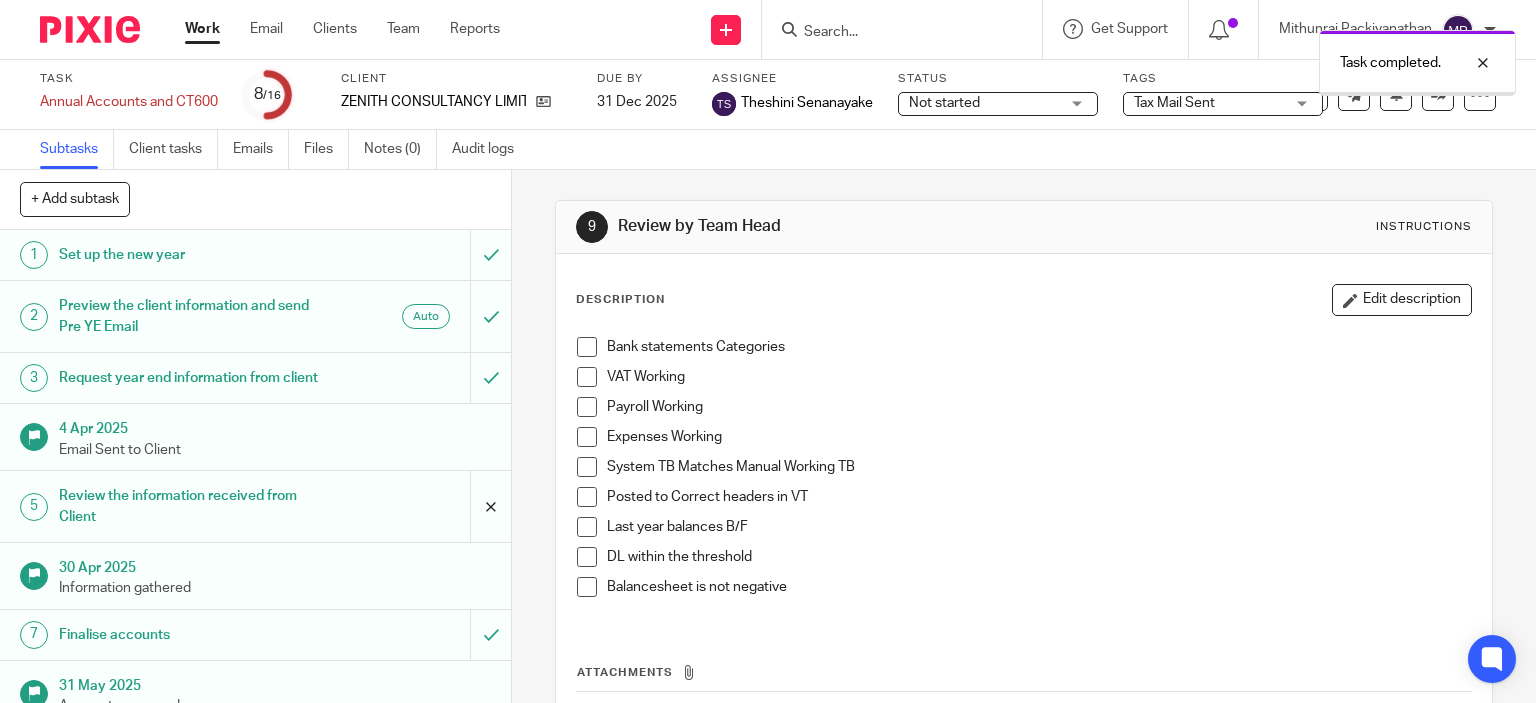 scroll, scrollTop: 0, scrollLeft: 0, axis: both 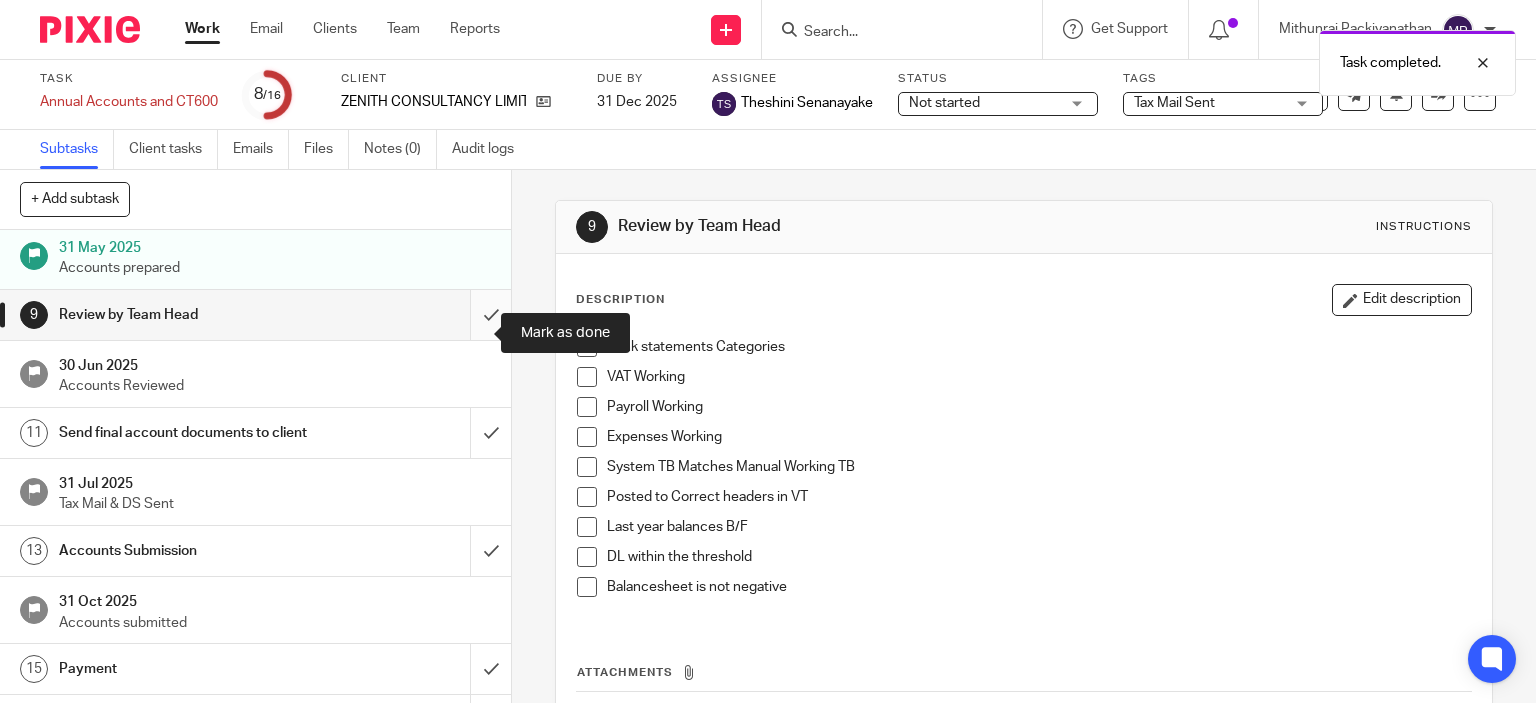 click at bounding box center [255, 315] 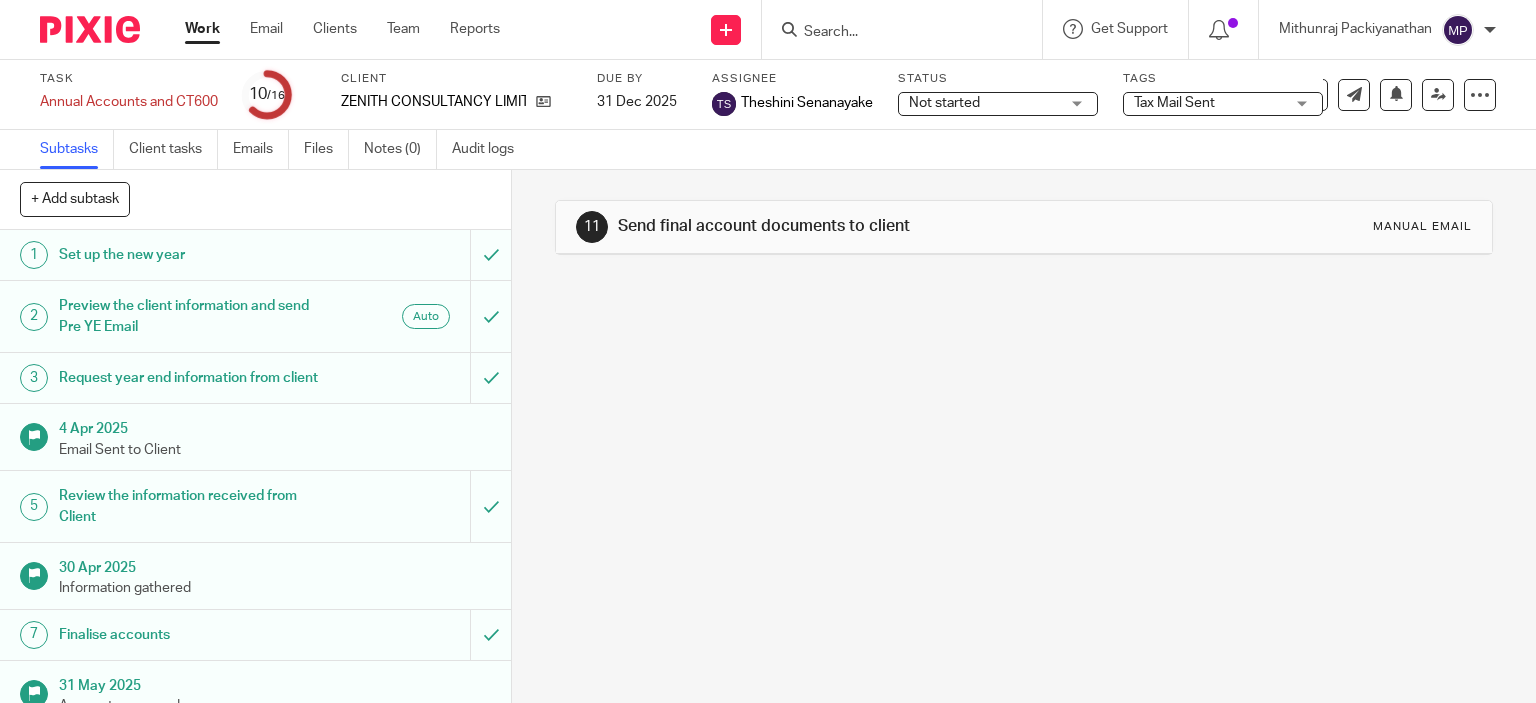 scroll, scrollTop: 0, scrollLeft: 0, axis: both 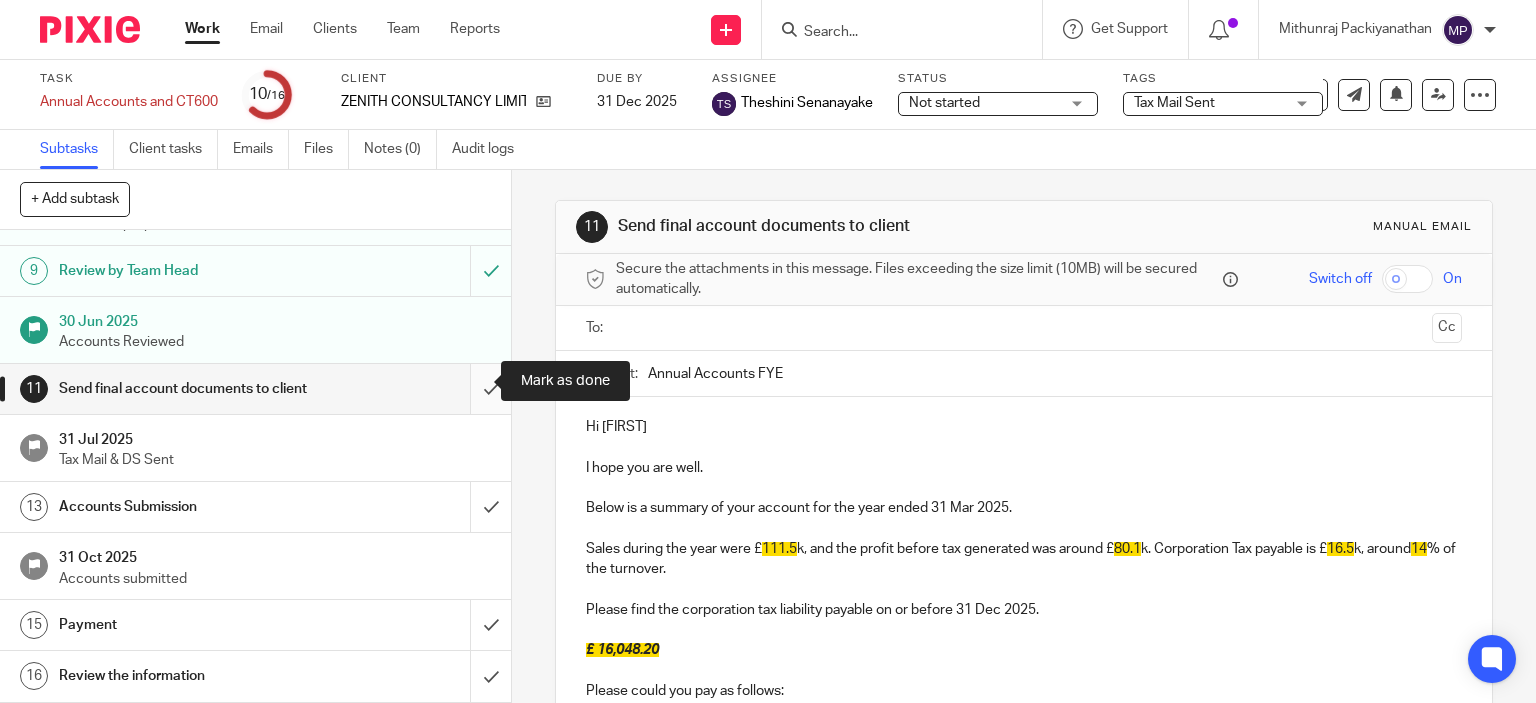 click at bounding box center (255, 389) 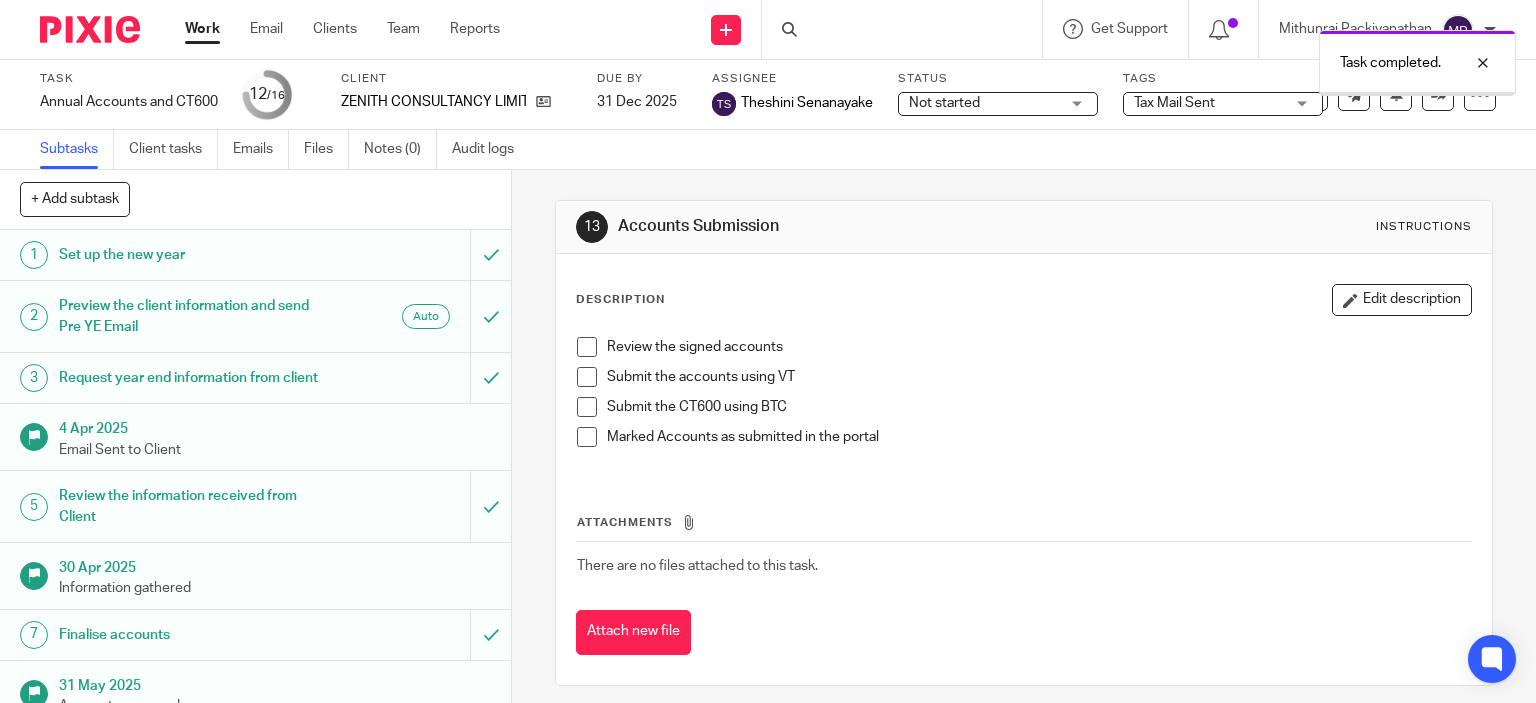 scroll, scrollTop: 0, scrollLeft: 0, axis: both 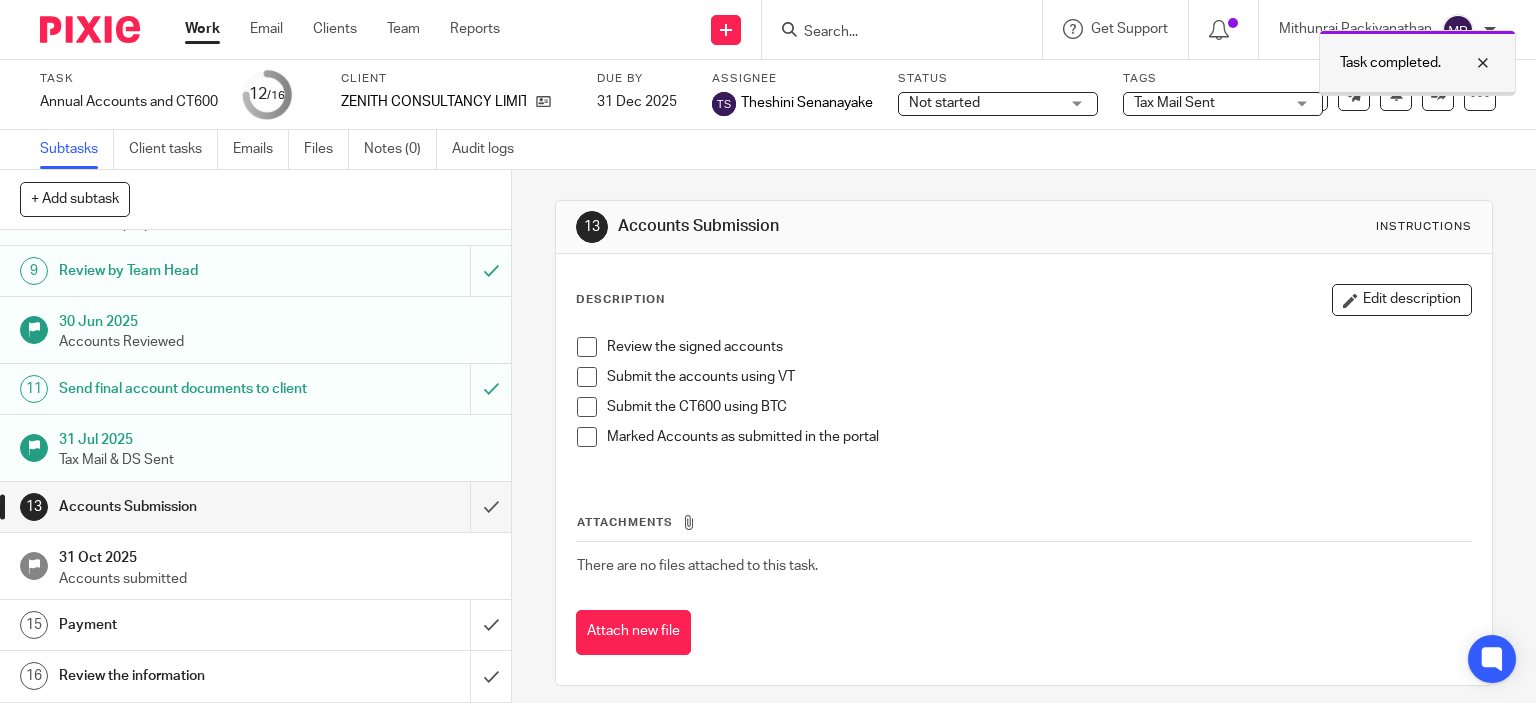 click at bounding box center [1468, 63] 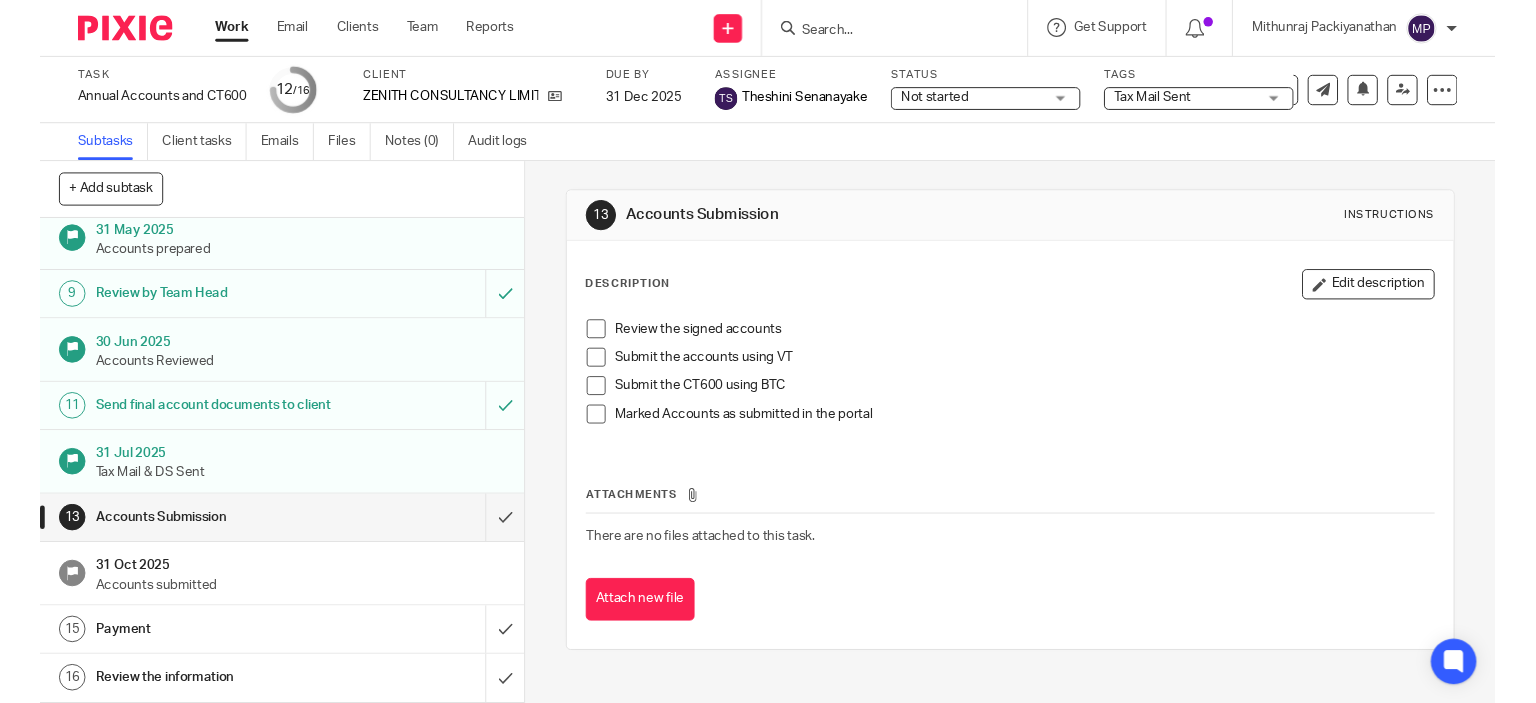 scroll, scrollTop: 519, scrollLeft: 0, axis: vertical 